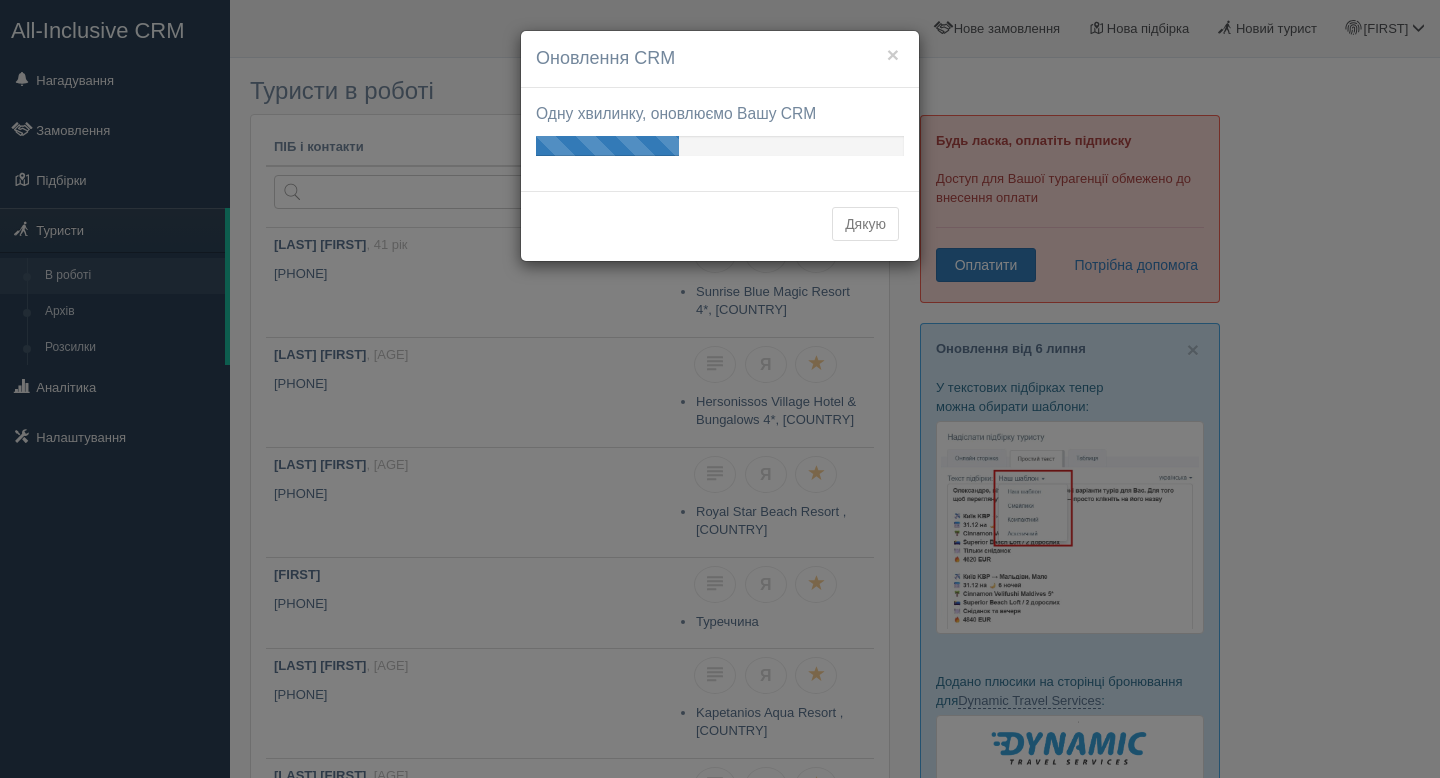 scroll, scrollTop: 0, scrollLeft: 0, axis: both 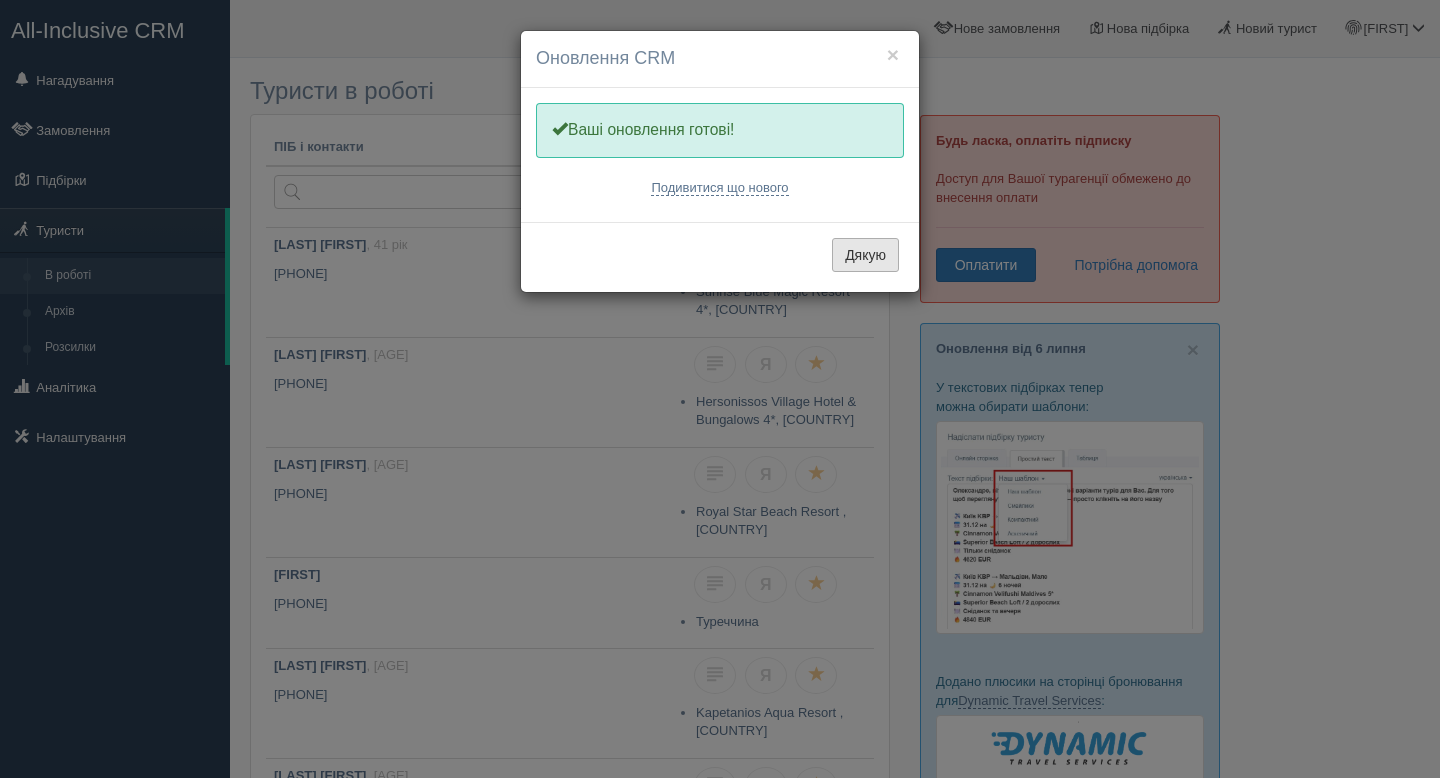 click on "Дякую" at bounding box center (865, 255) 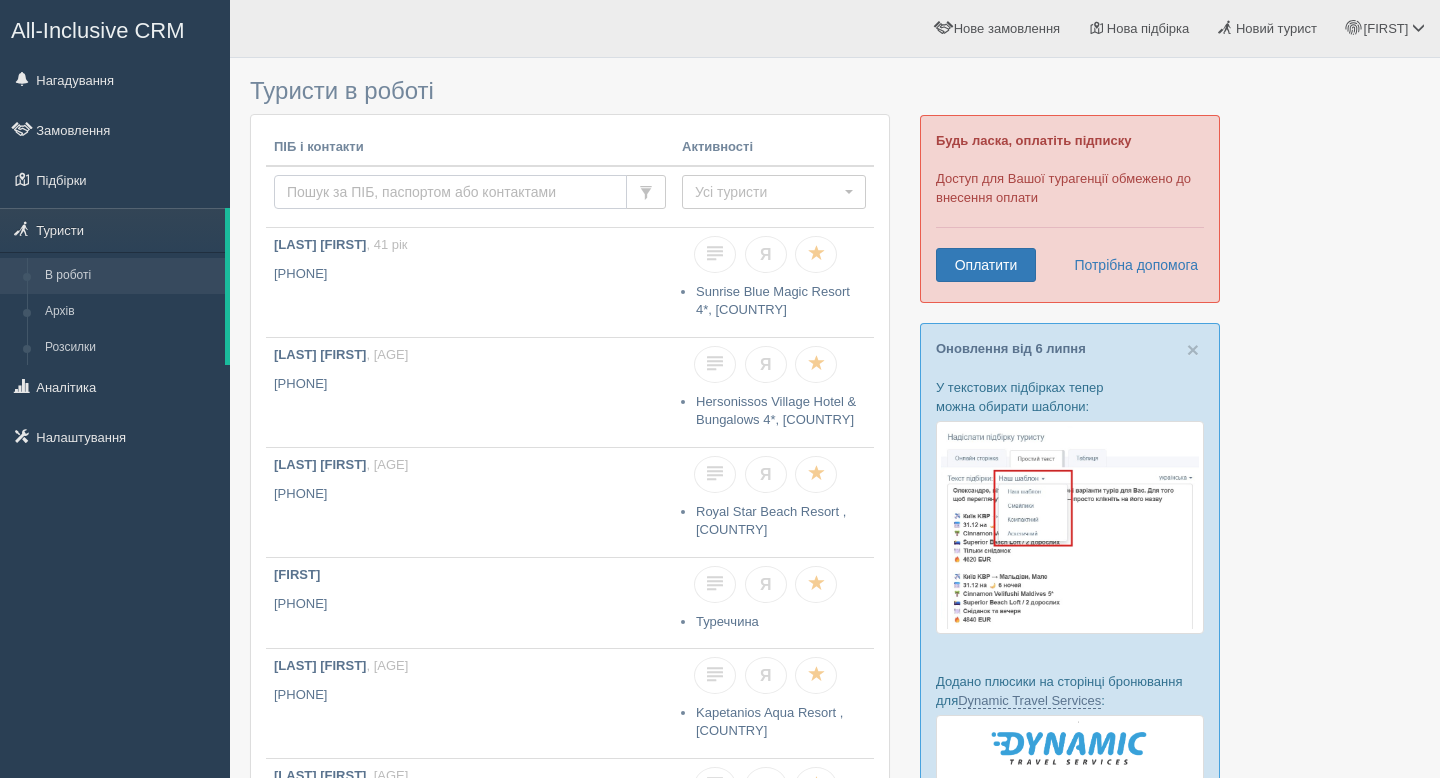 click at bounding box center (450, 192) 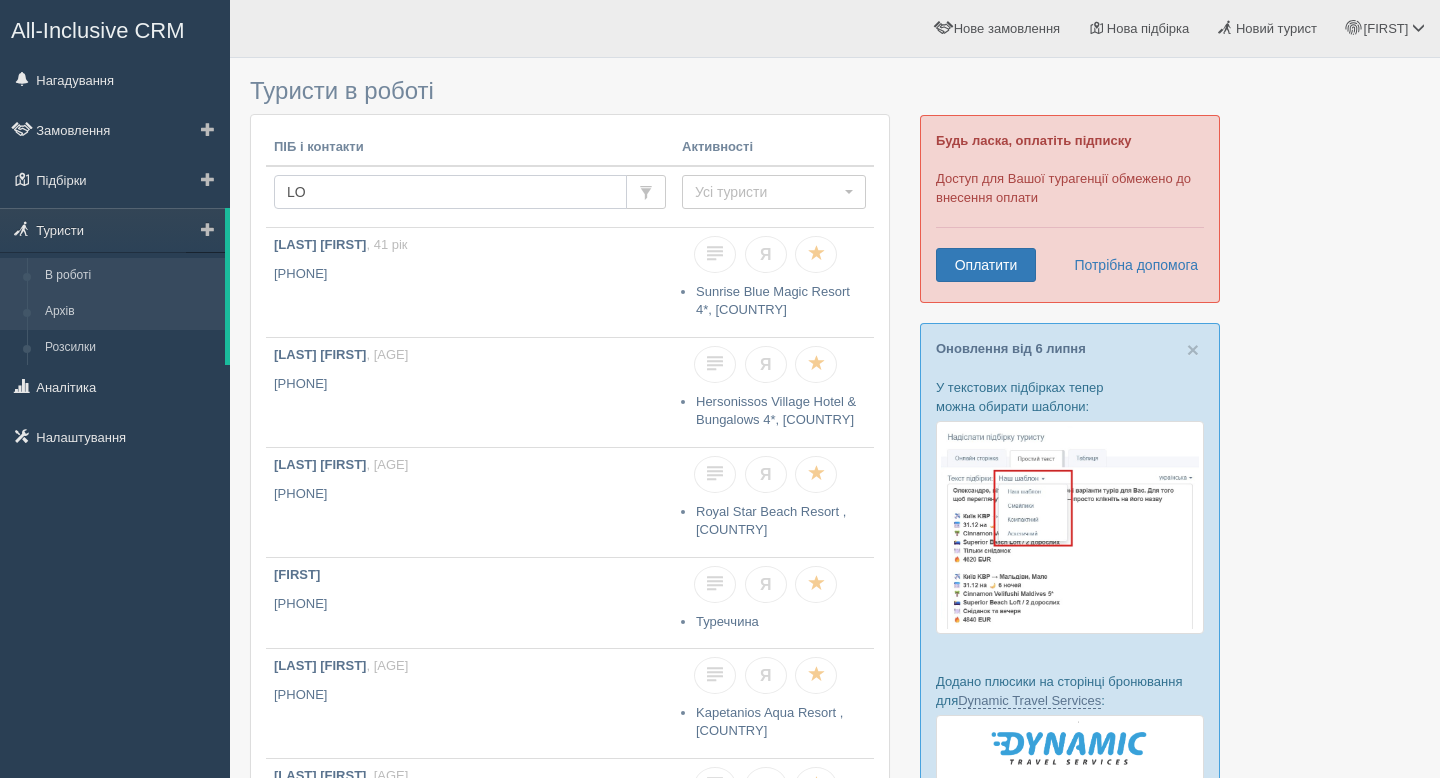 type on "LO" 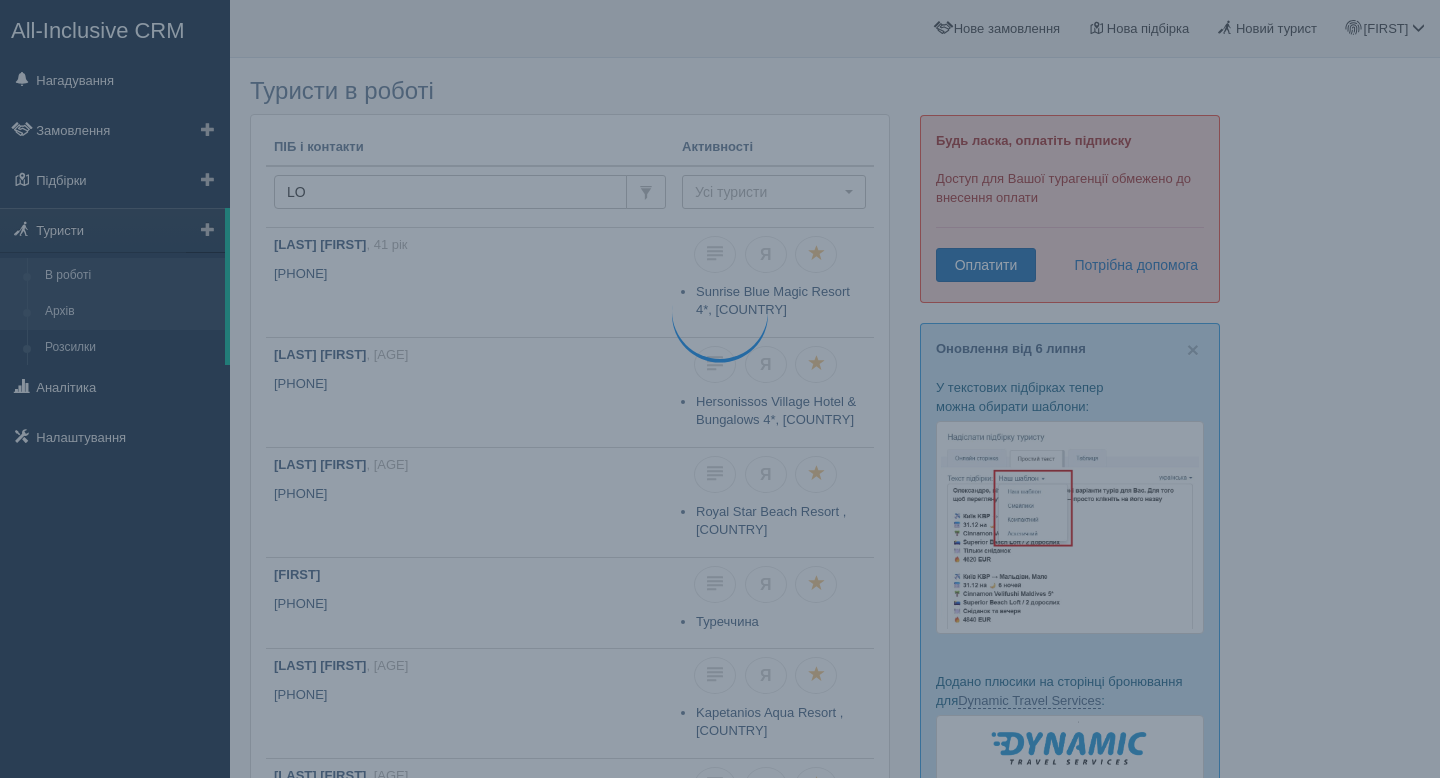 click on "Архів" at bounding box center (130, 312) 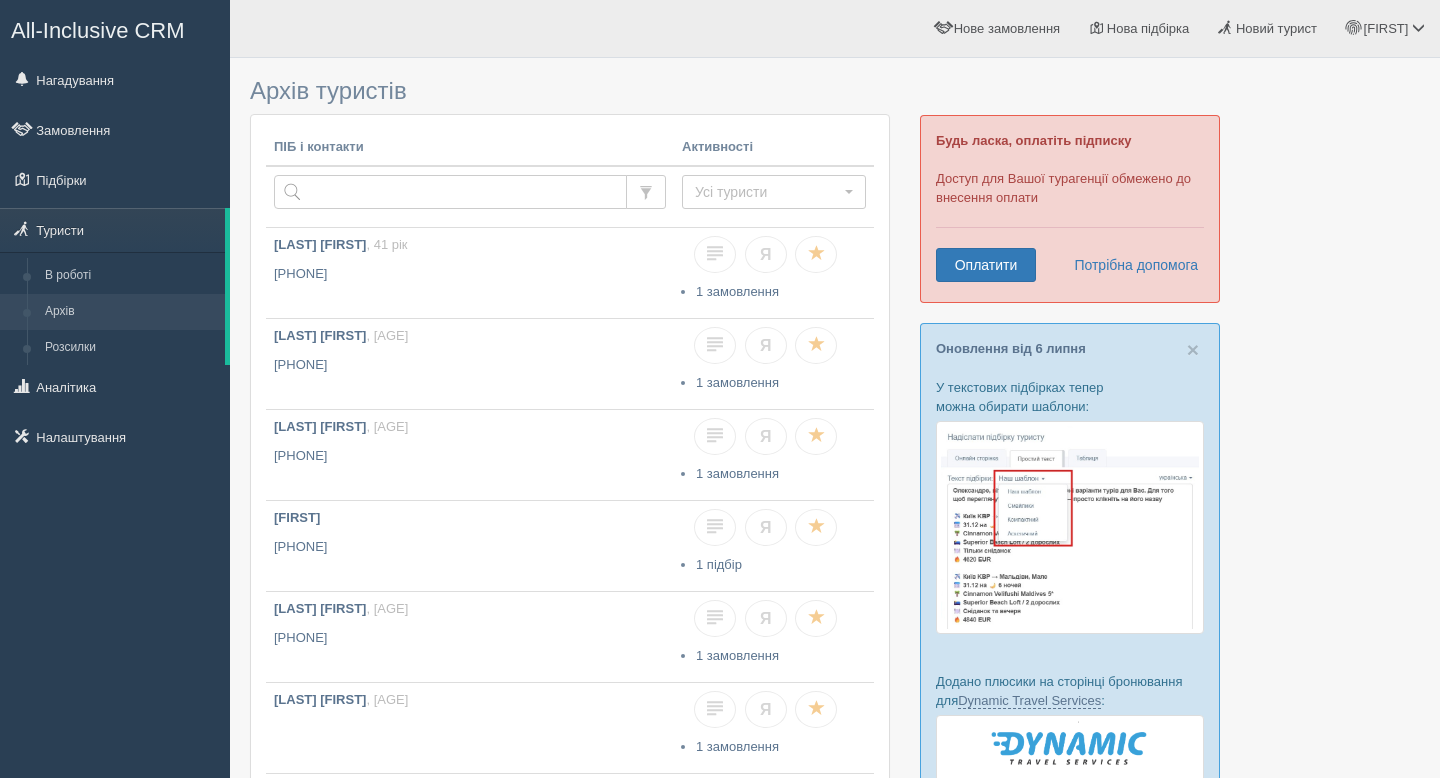 scroll, scrollTop: 0, scrollLeft: 0, axis: both 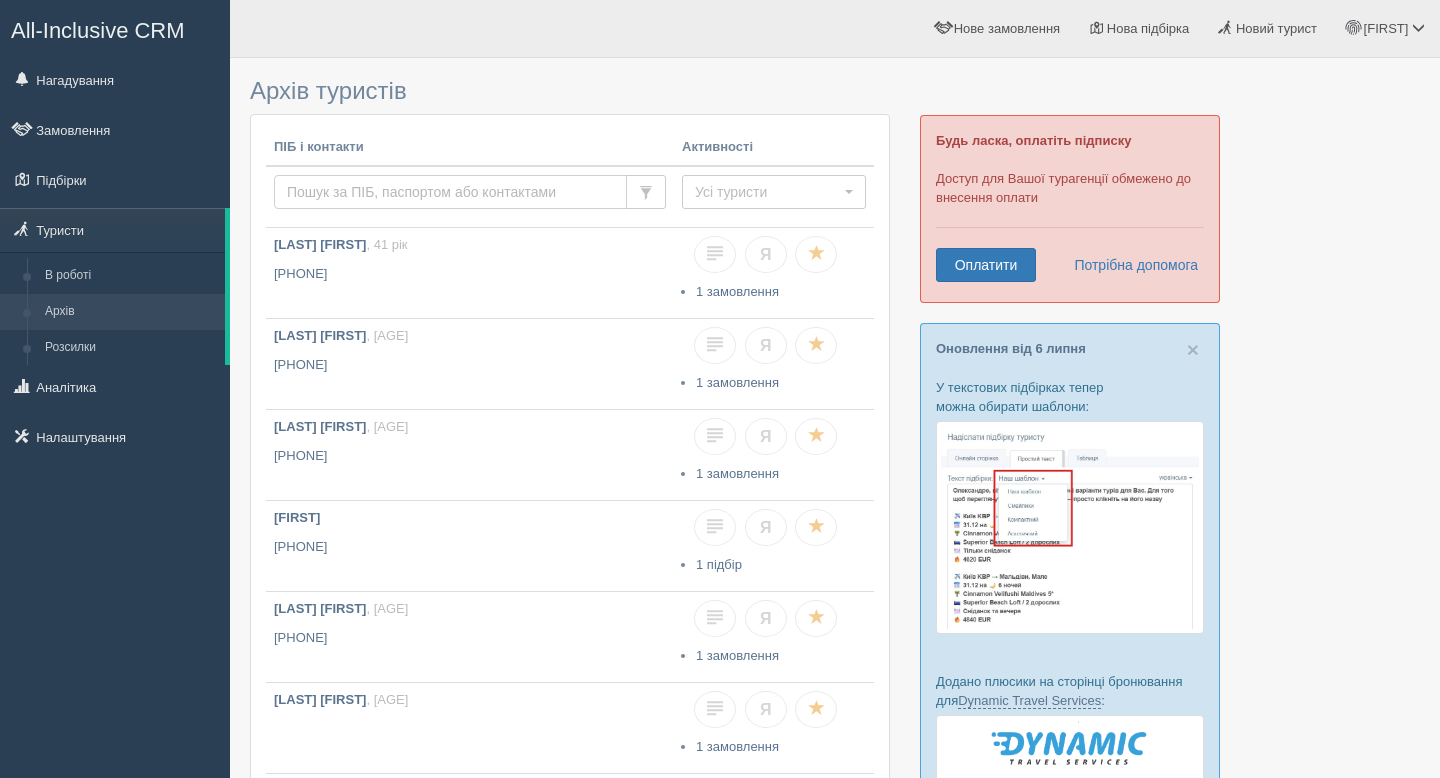 click at bounding box center [450, 192] 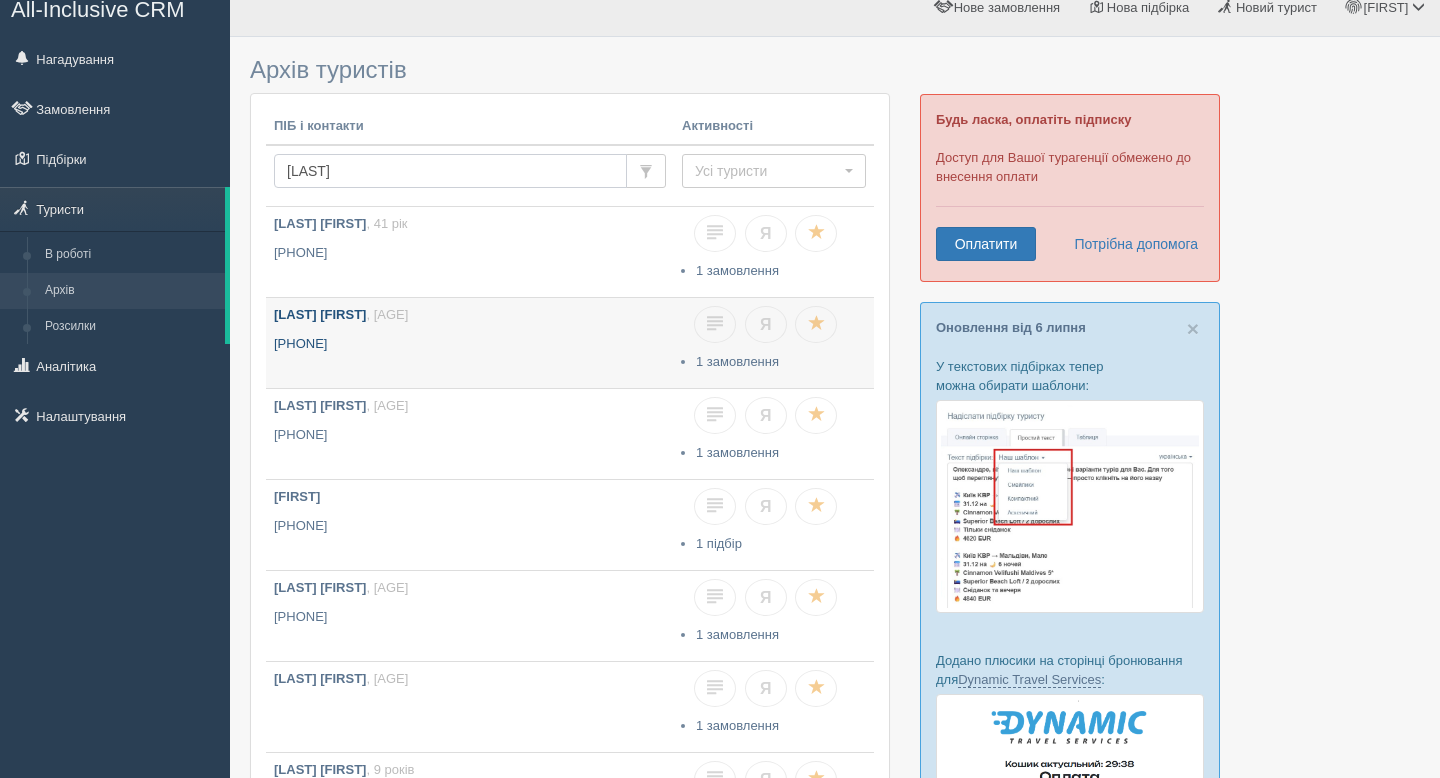 scroll, scrollTop: 0, scrollLeft: 0, axis: both 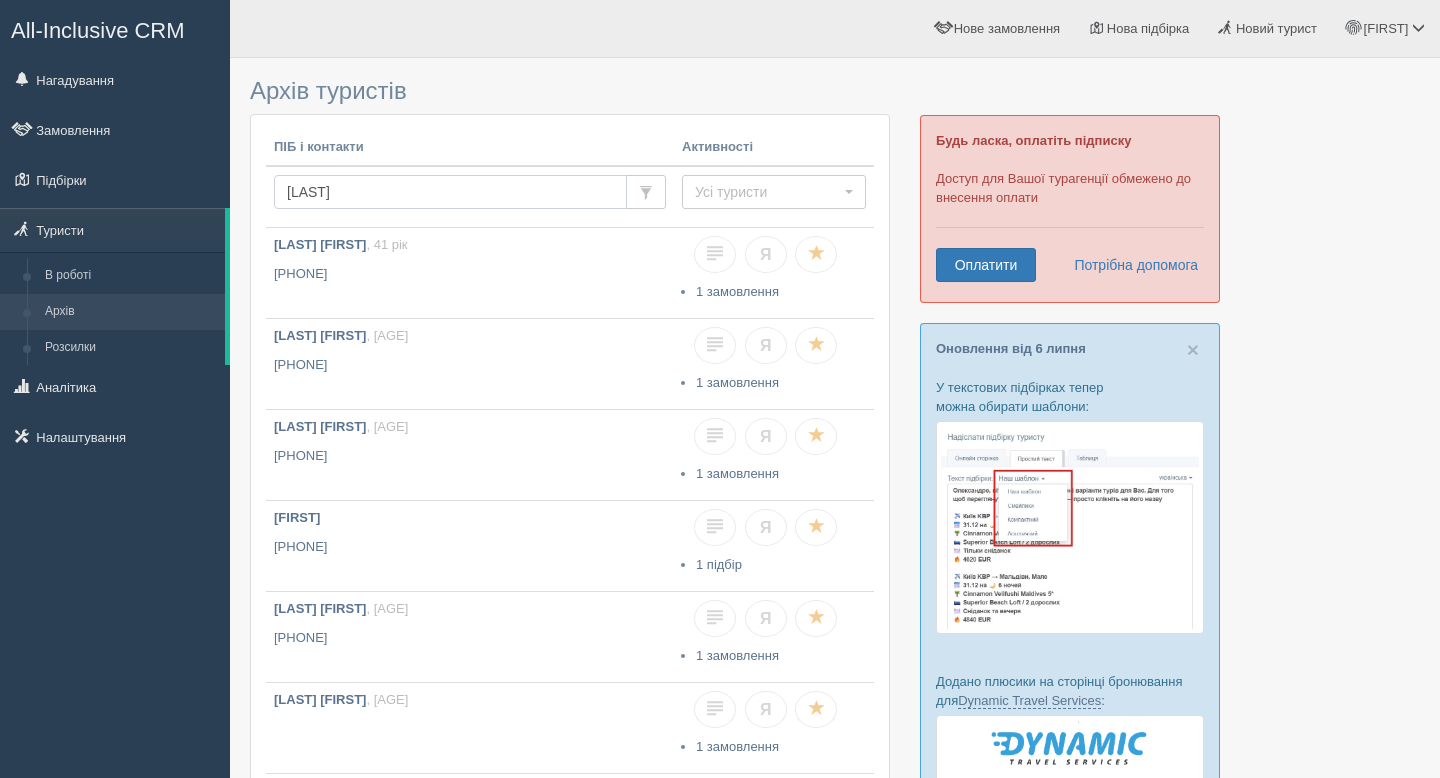 click on "LOBASHEVA" at bounding box center (450, 192) 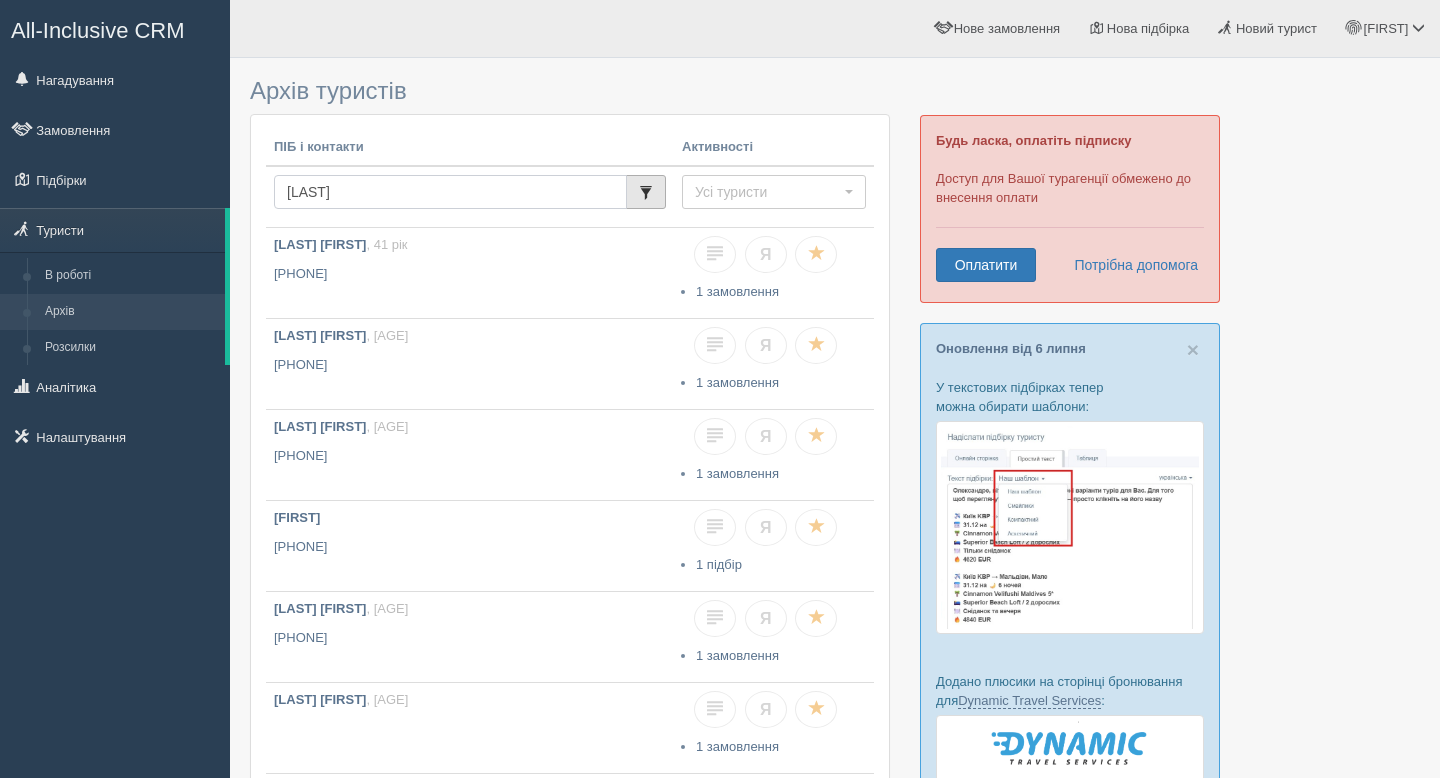 type on "LOBASHEVA" 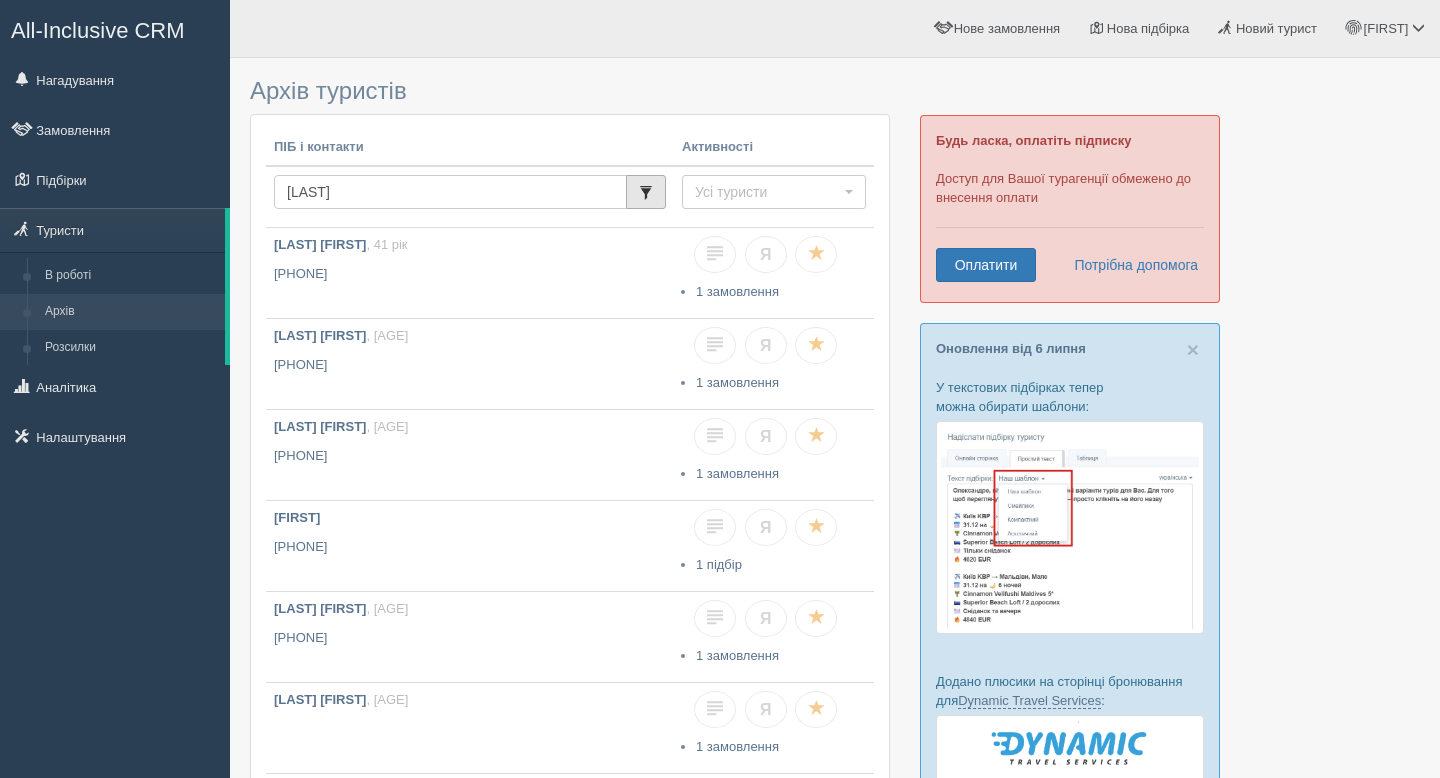 click at bounding box center (646, 193) 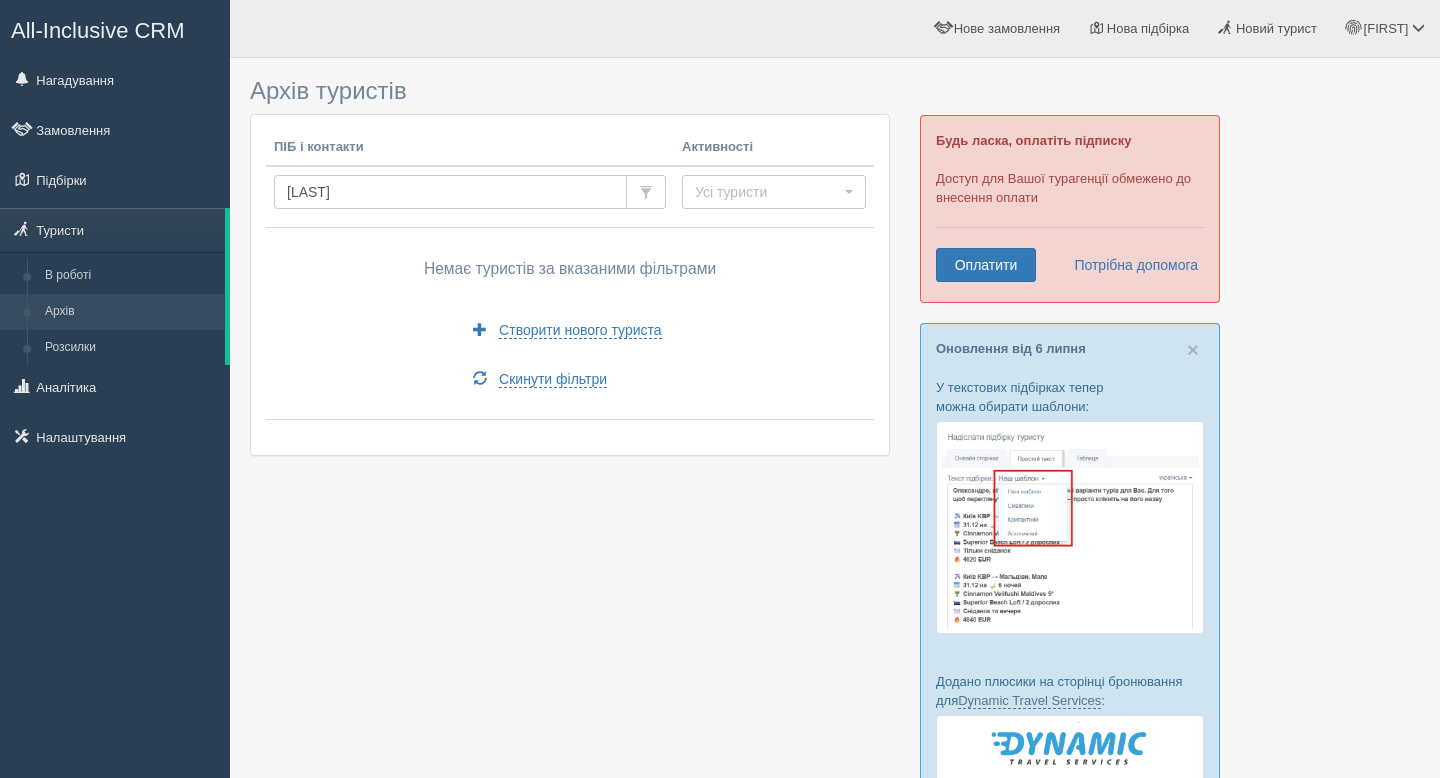 scroll, scrollTop: 0, scrollLeft: 0, axis: both 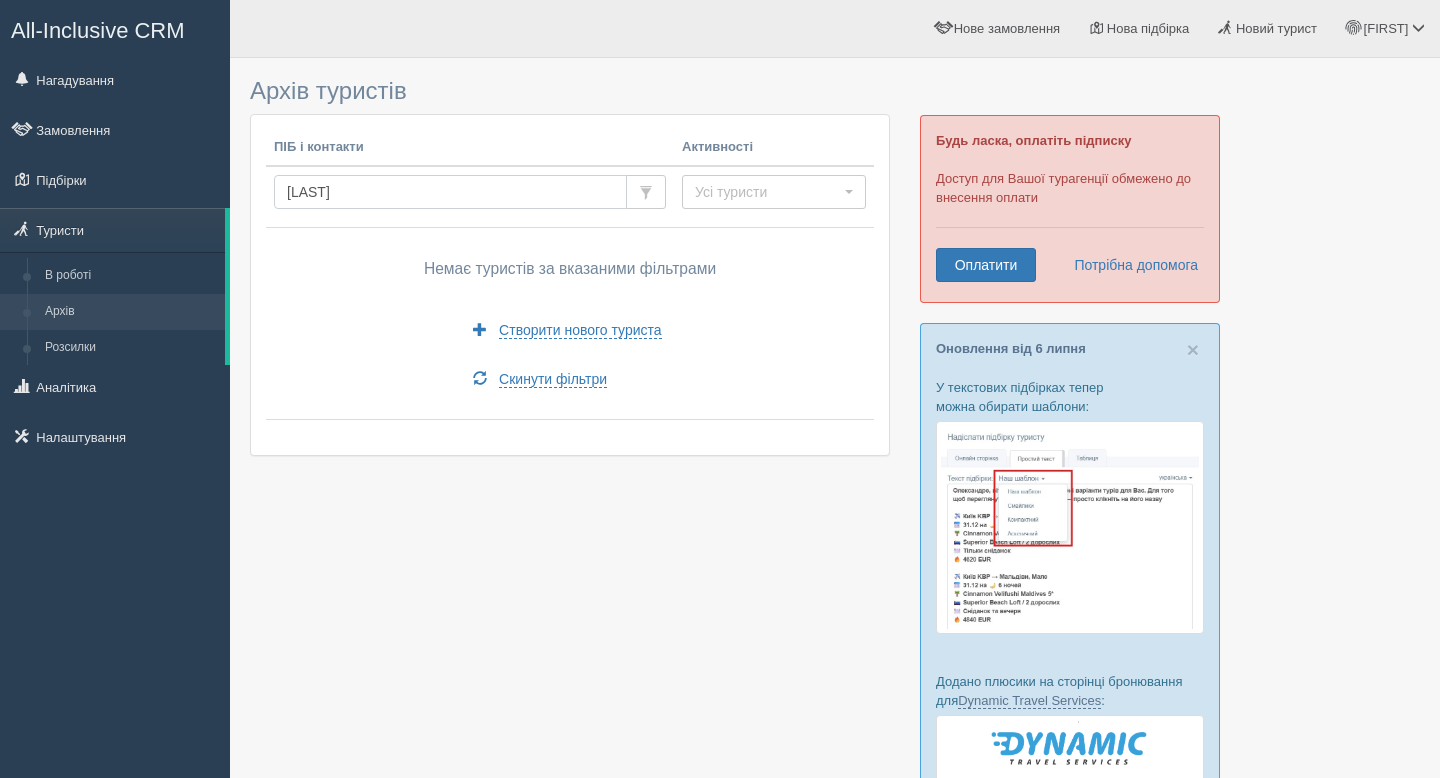 click on "LOBASHEVA" at bounding box center (450, 192) 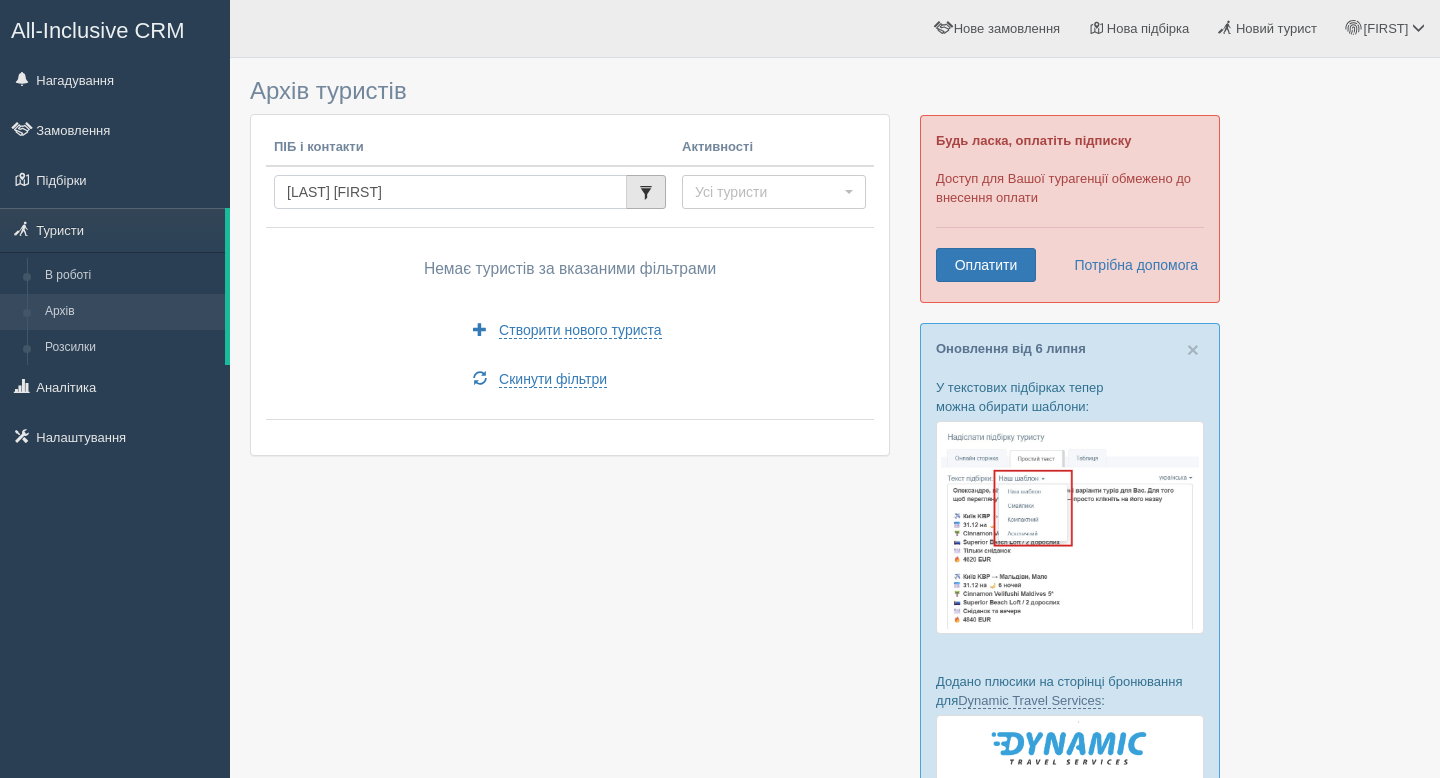 type on "Лобашева Катерина" 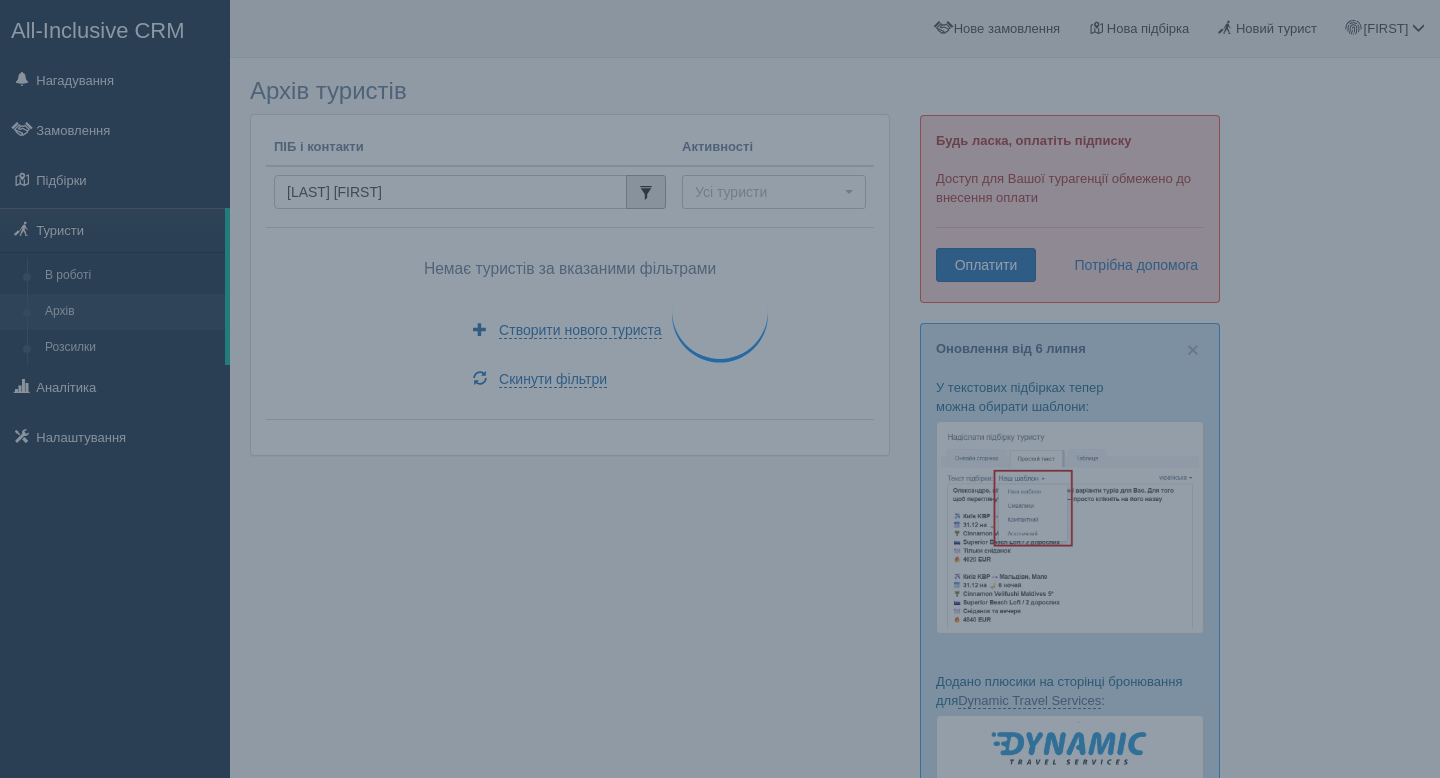 click at bounding box center [646, 193] 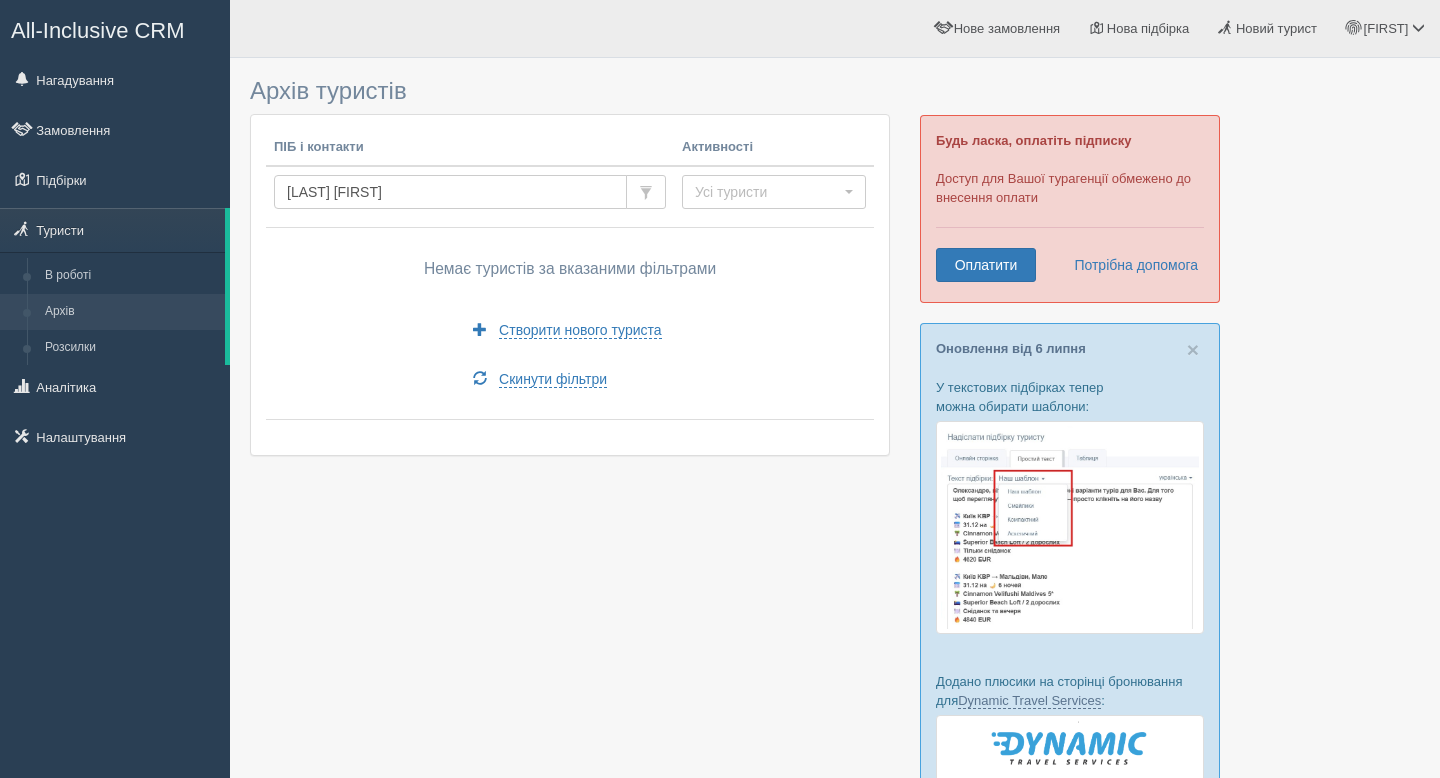 scroll, scrollTop: 0, scrollLeft: 0, axis: both 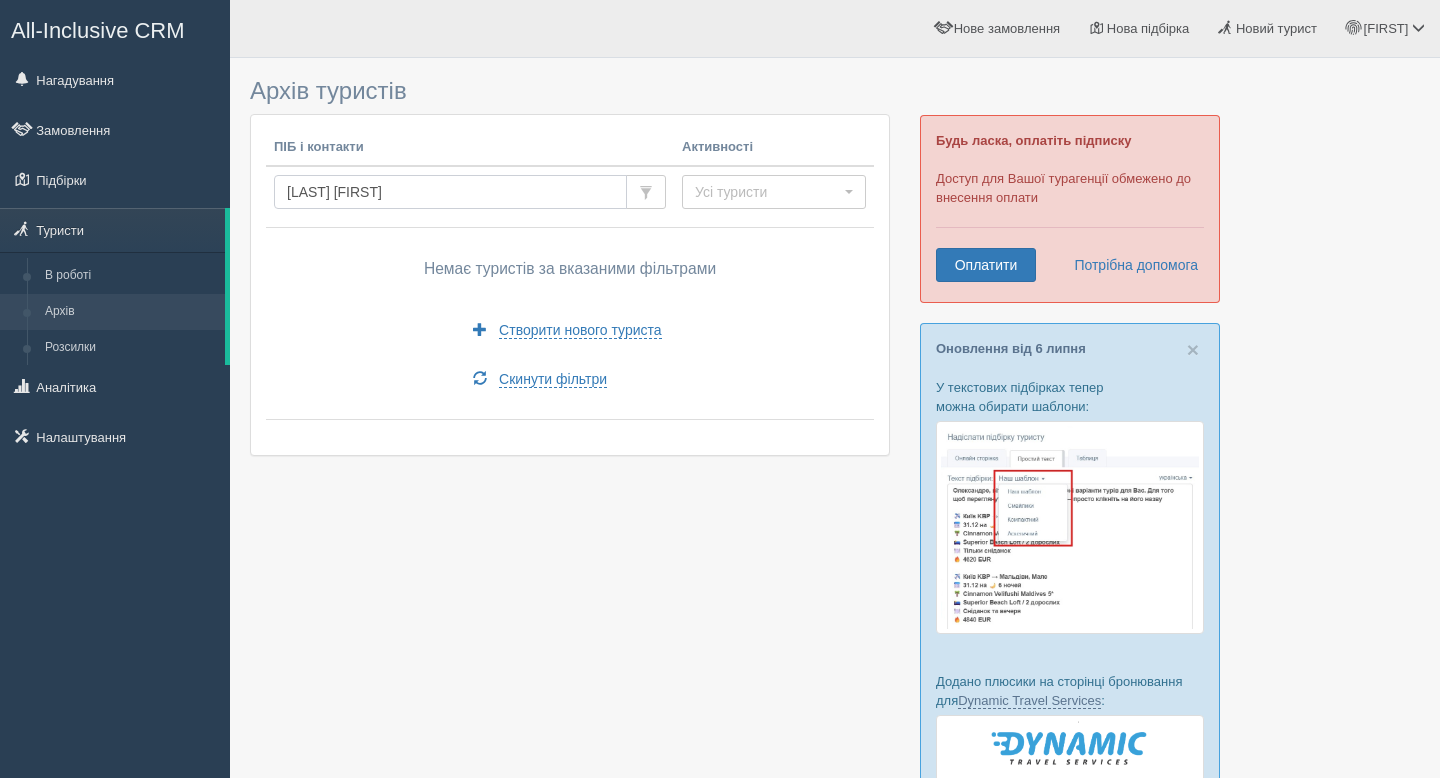 click on "[LAST] [FIRST]" at bounding box center [450, 192] 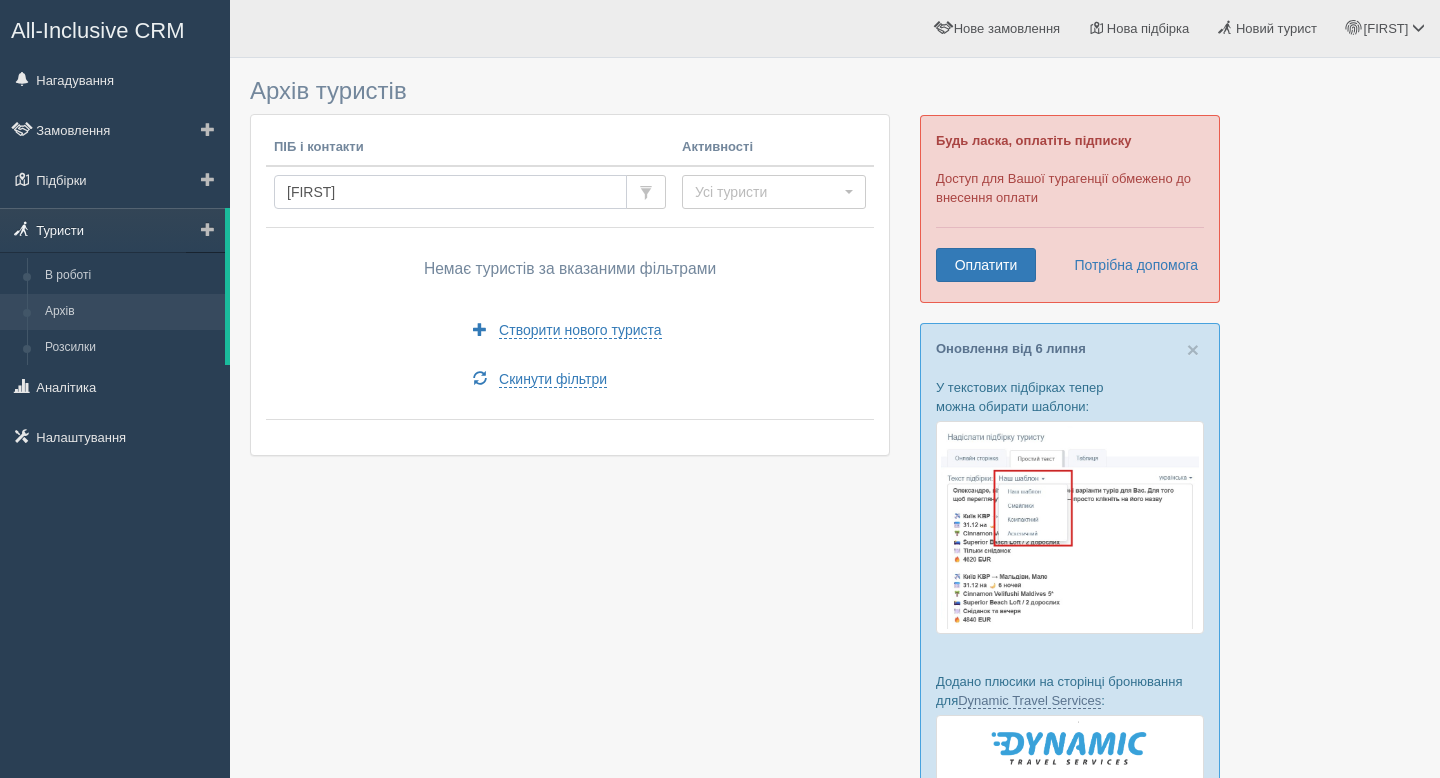 type on "[FIRST]" 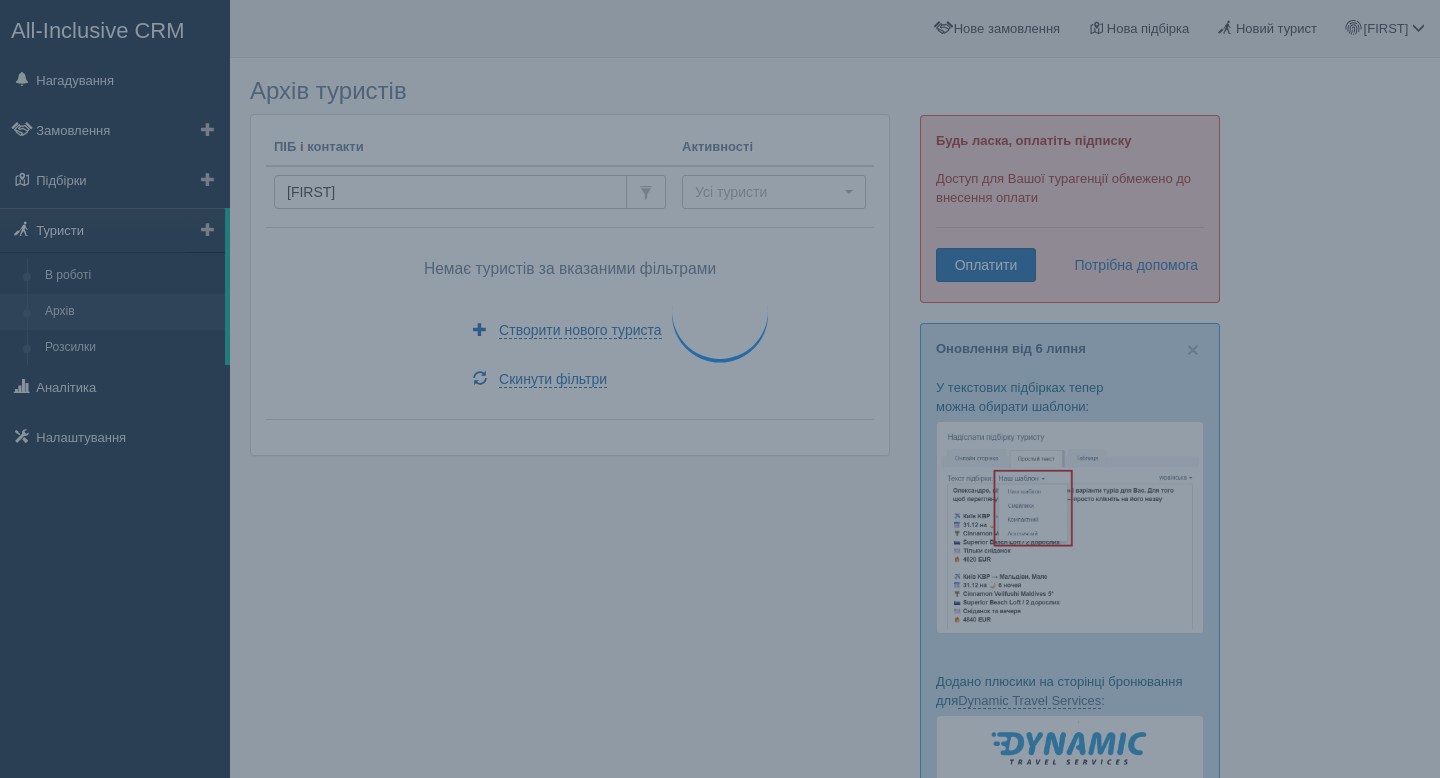 click on "Туристи" at bounding box center (112, 230) 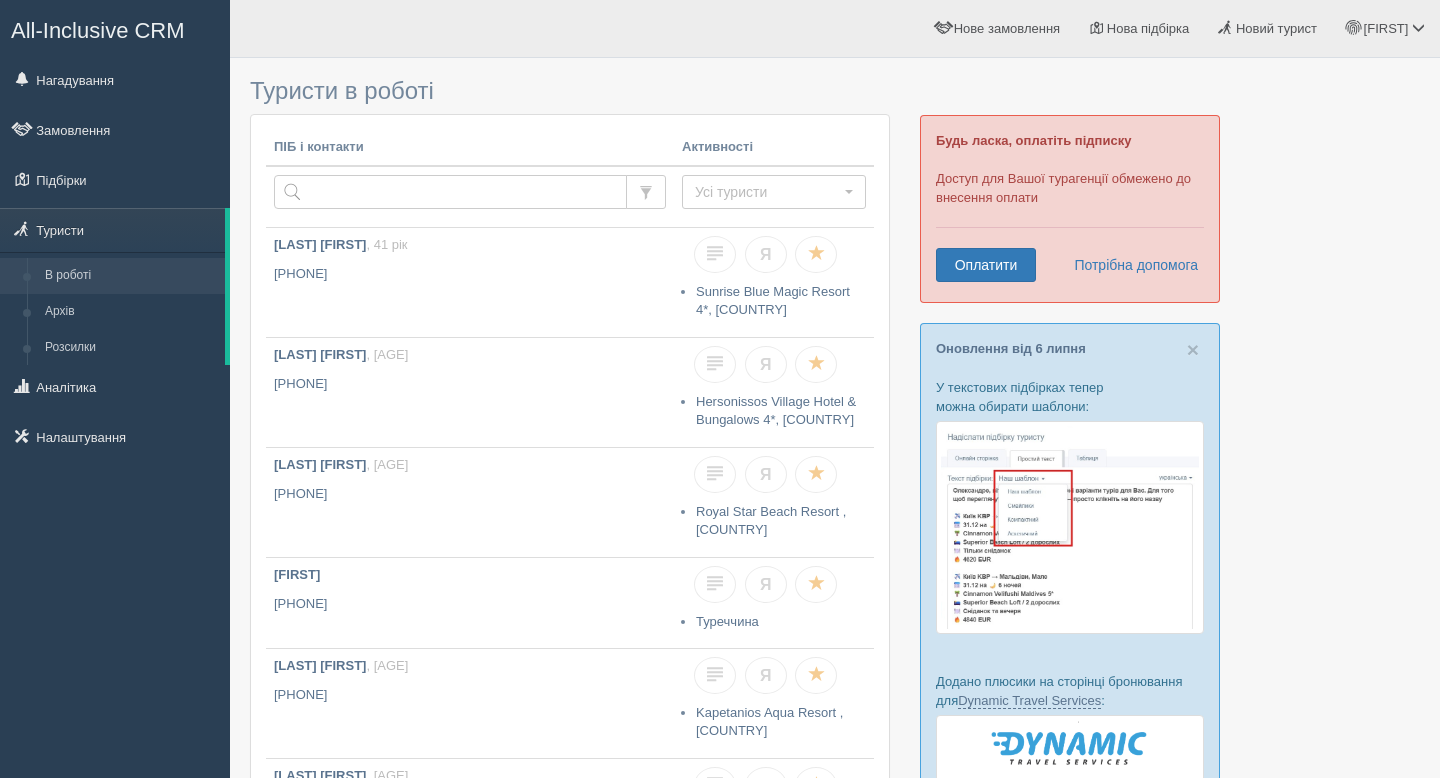 scroll, scrollTop: 0, scrollLeft: 0, axis: both 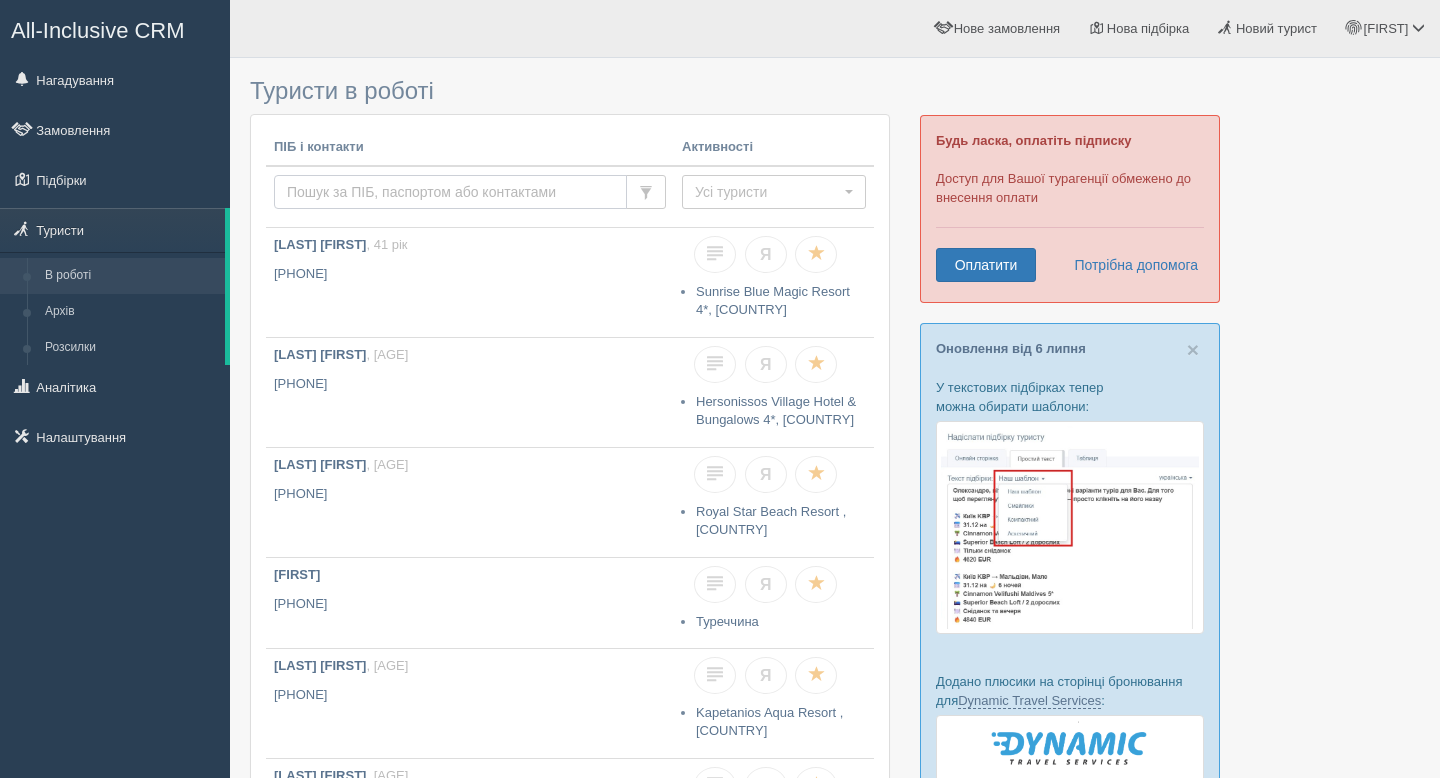 click at bounding box center (450, 192) 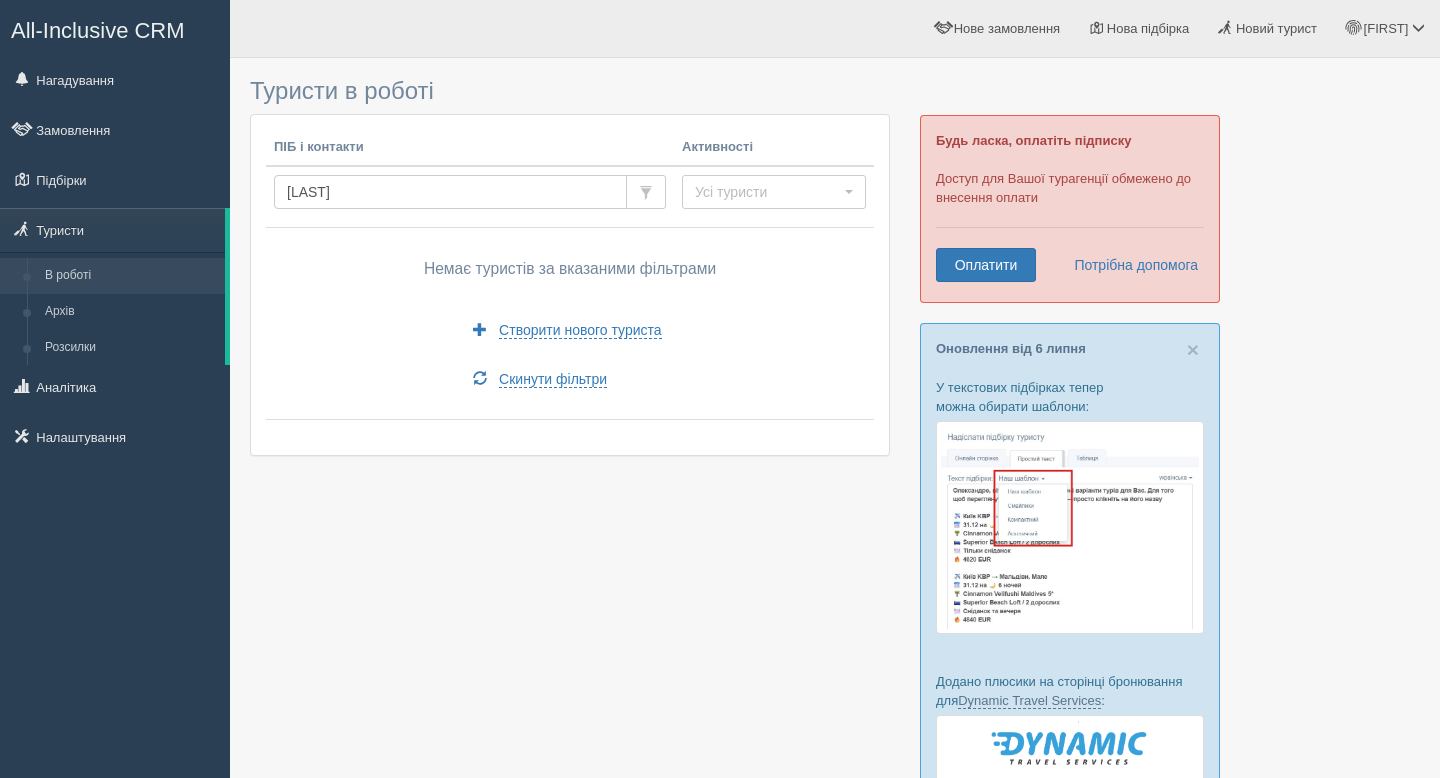 scroll, scrollTop: 0, scrollLeft: 0, axis: both 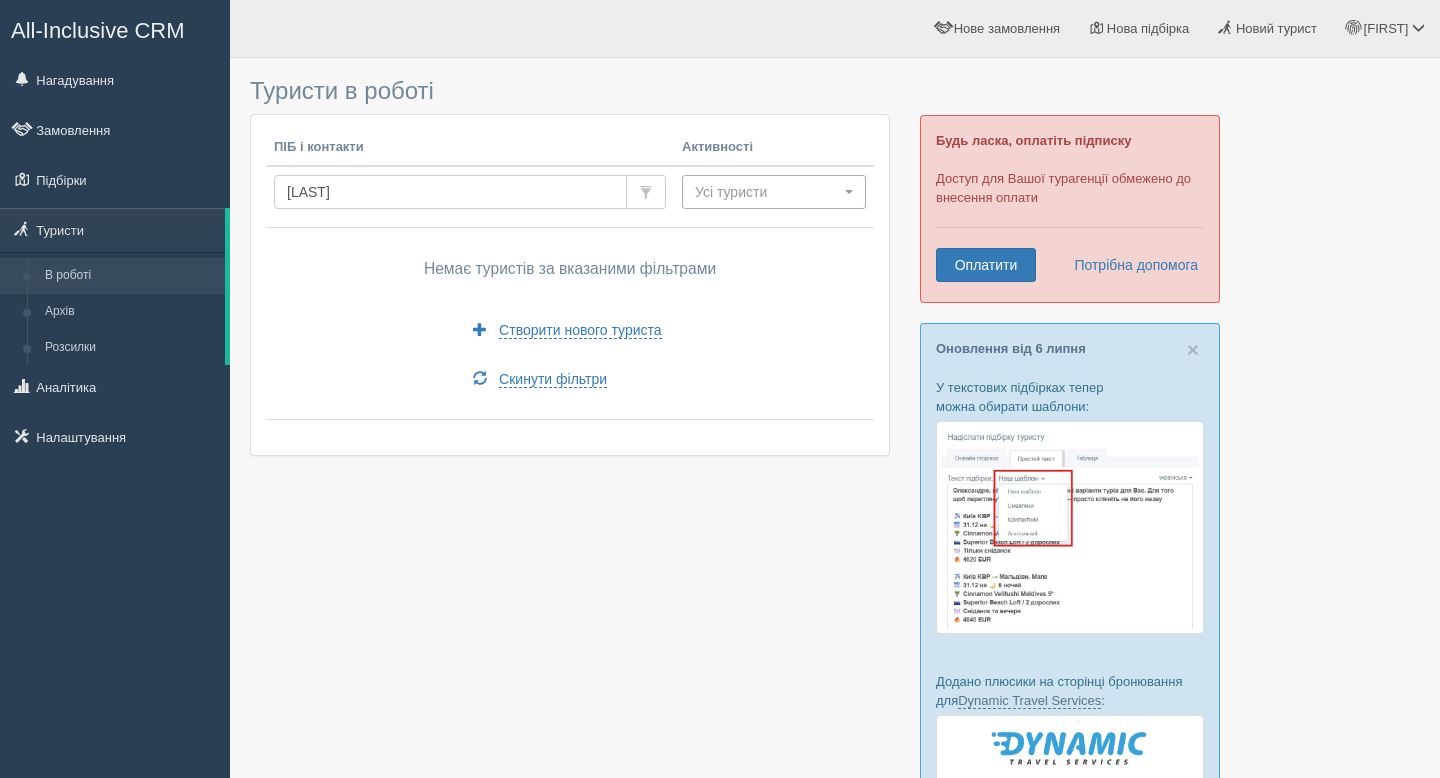 click on "Усі туристи" at bounding box center (774, 192) 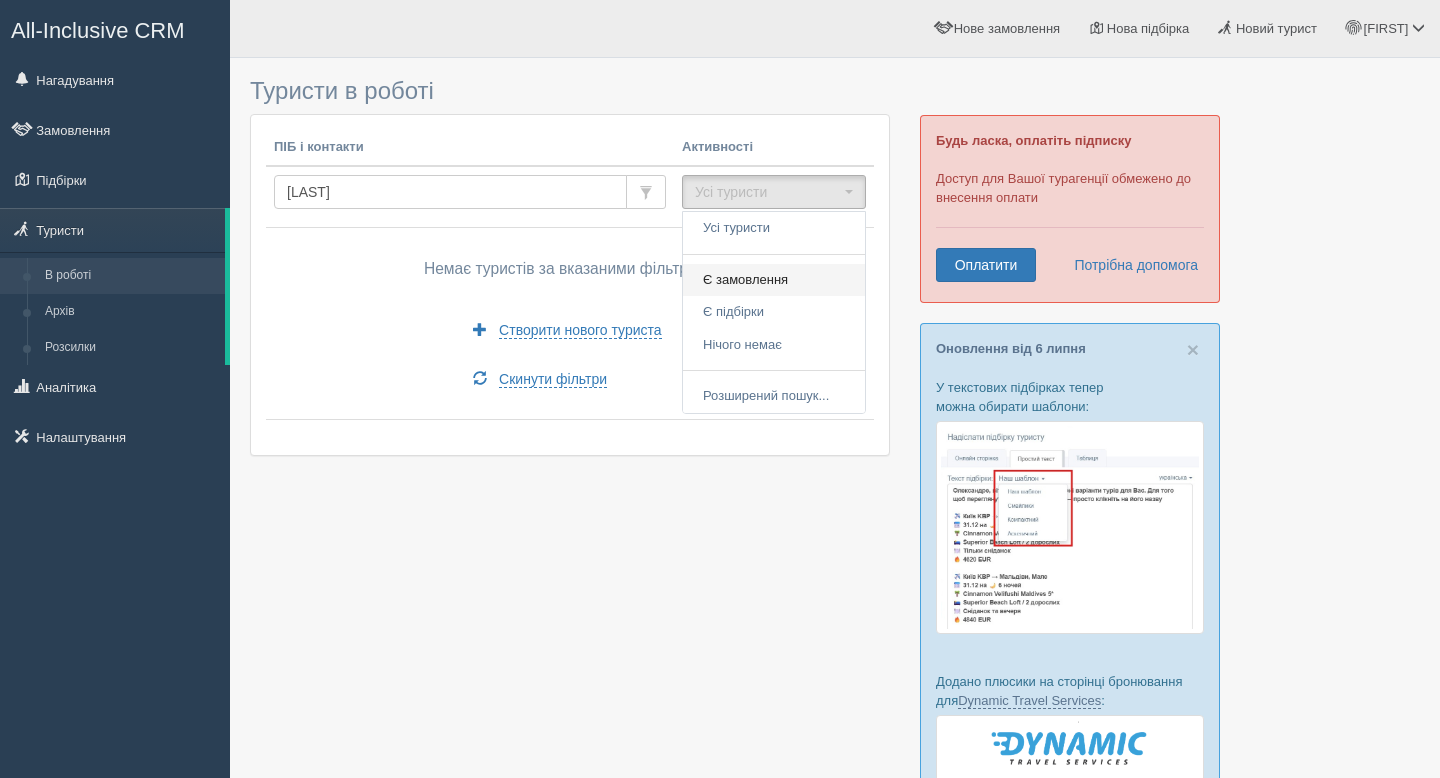 click on "Є замовлення" at bounding box center (736, 228) 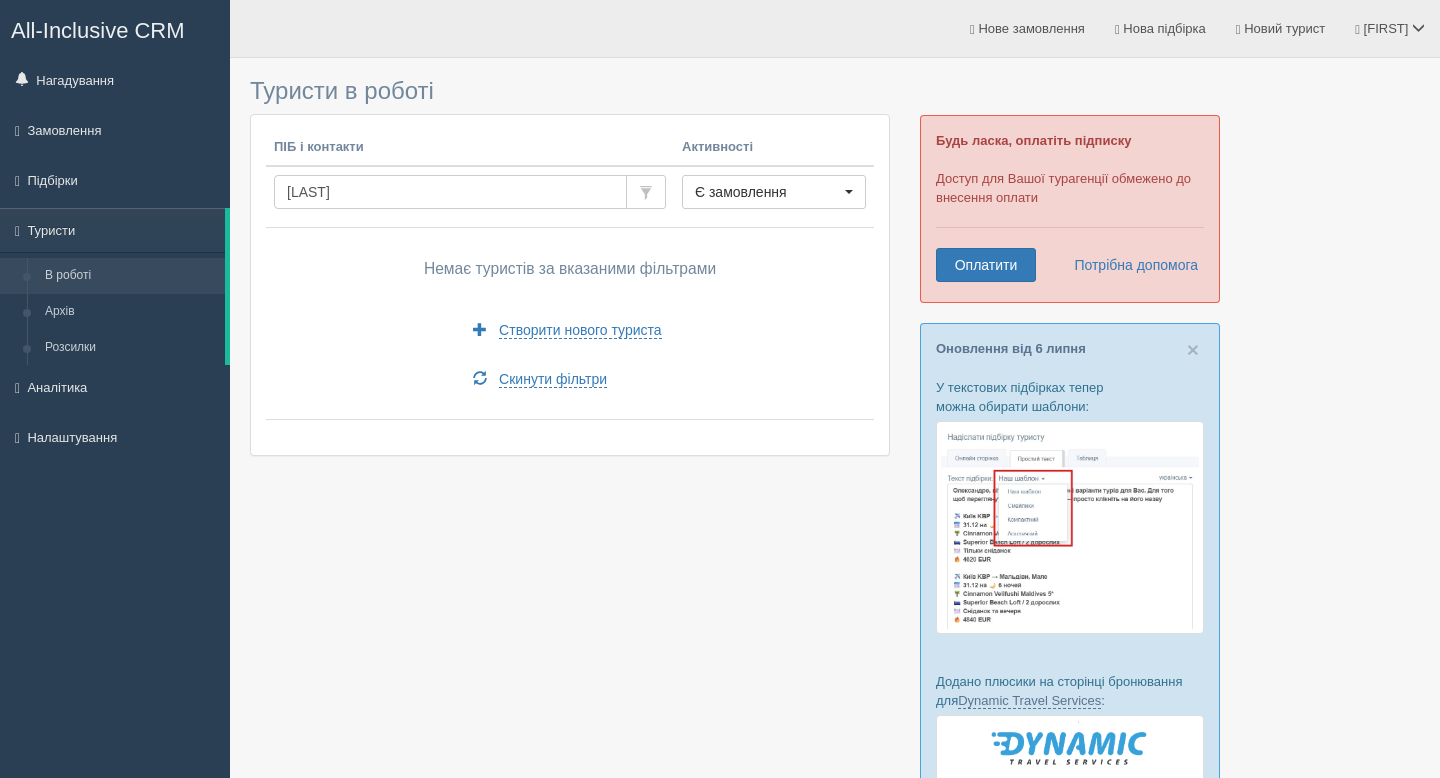 scroll, scrollTop: 0, scrollLeft: 0, axis: both 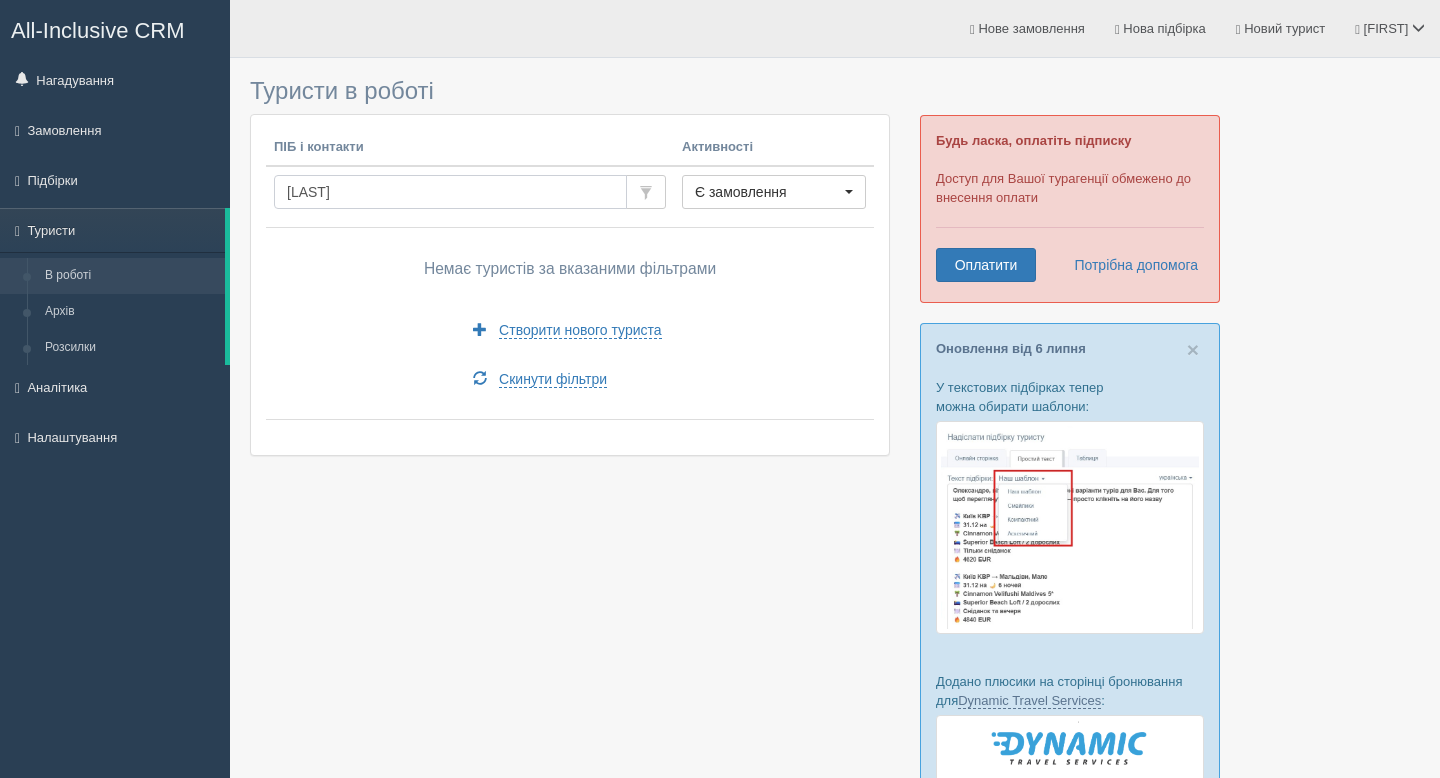 click on "[LAST]" at bounding box center (450, 192) 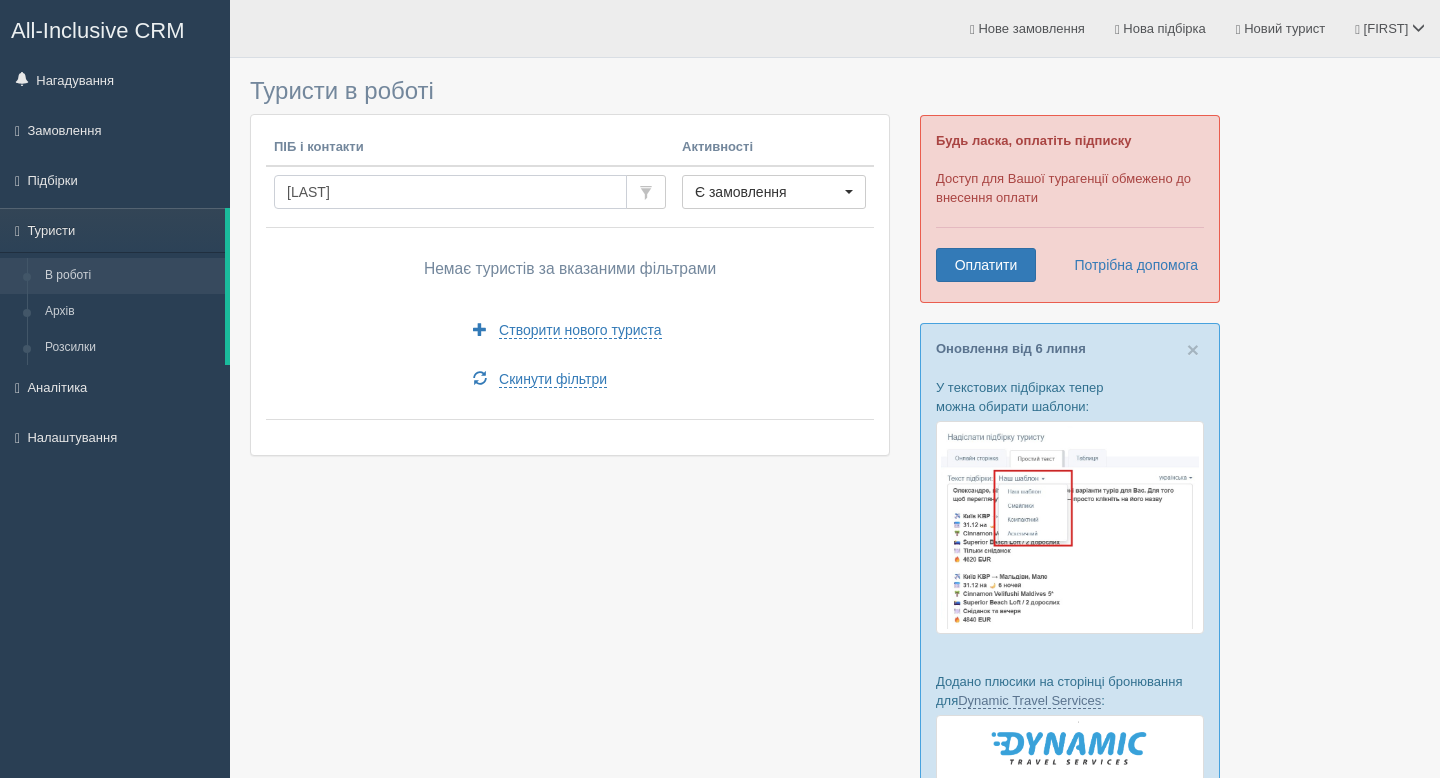 type on "LOBA" 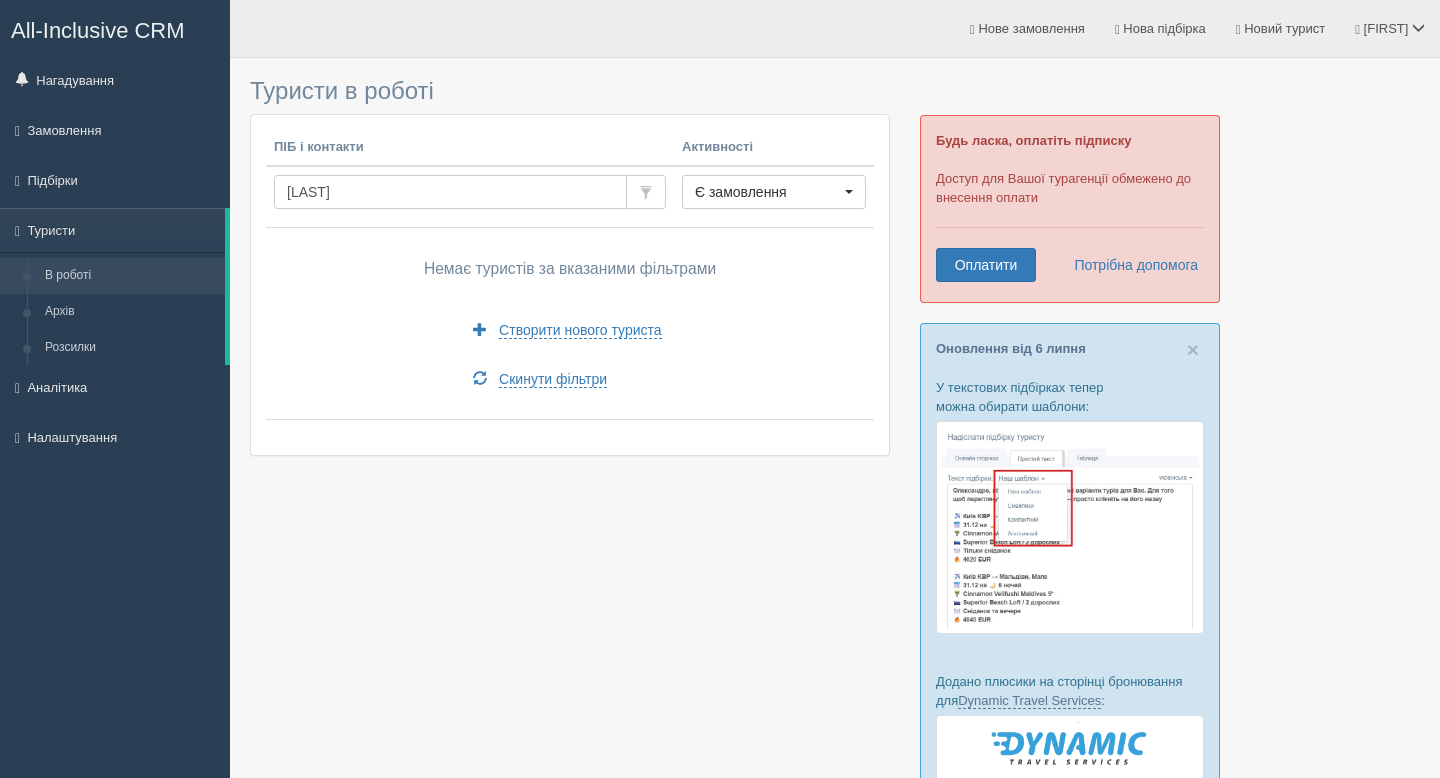 click on "Немає туристів за вказаними фільтрами
Створити нового туриста
Скинути фільтри" at bounding box center [570, 323] 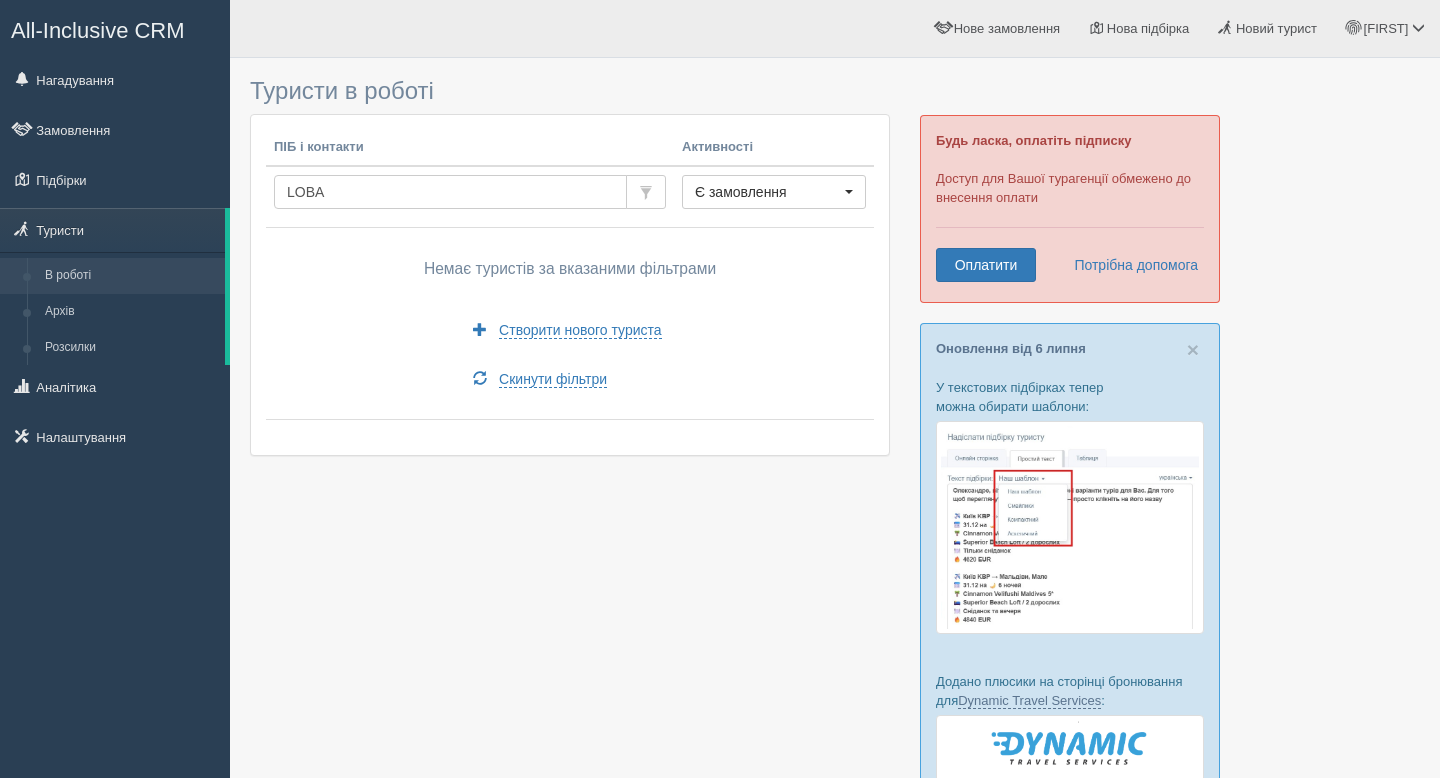 scroll, scrollTop: 0, scrollLeft: 0, axis: both 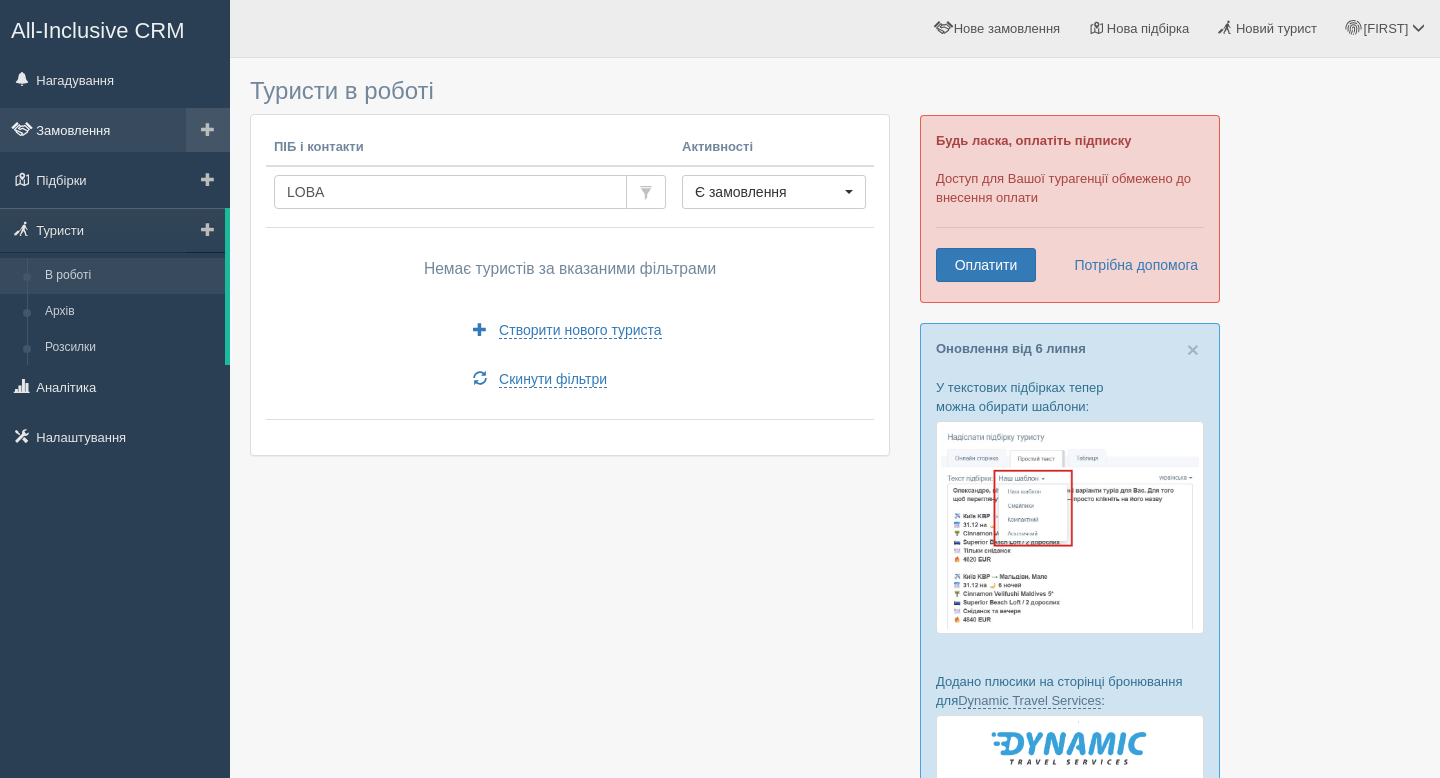 click on "Замовлення" at bounding box center (115, 130) 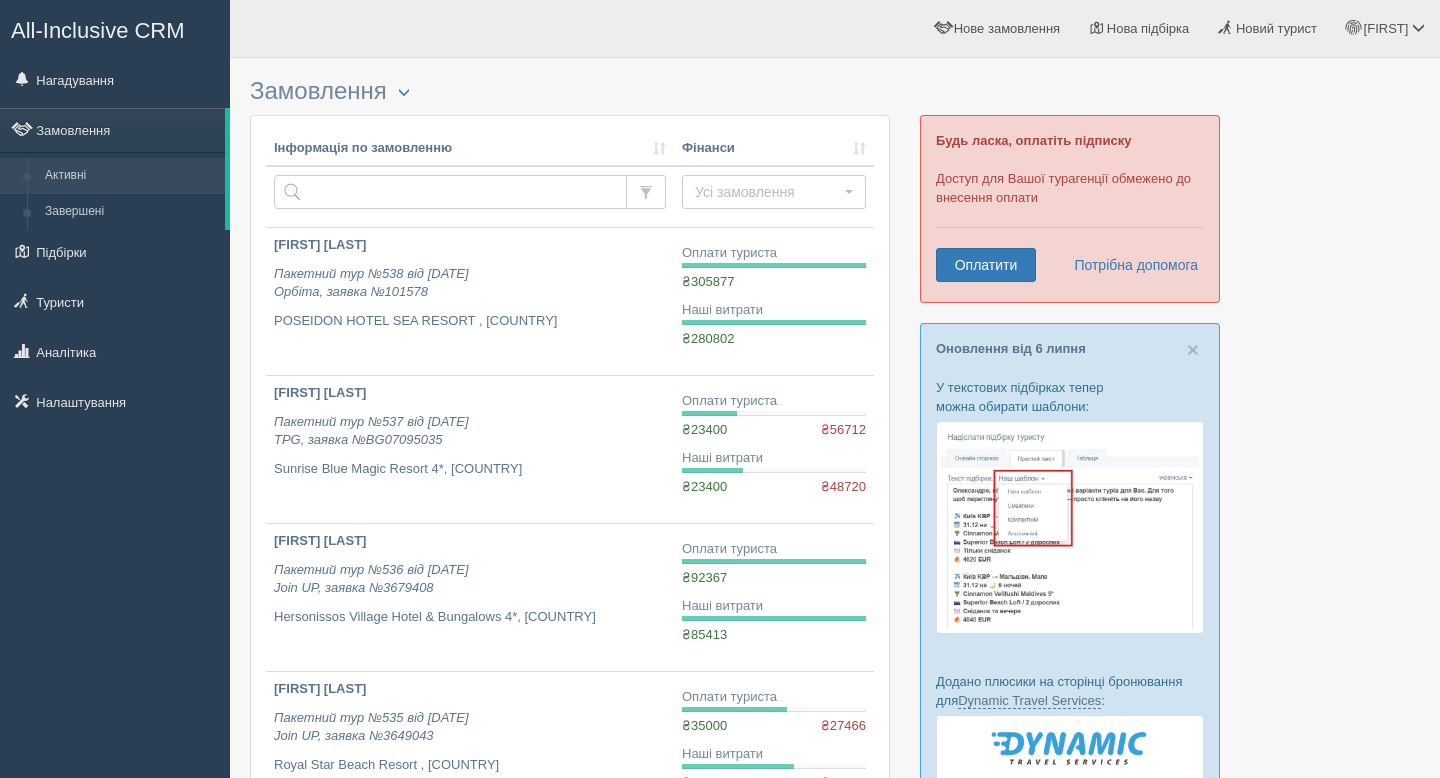 scroll, scrollTop: 0, scrollLeft: 0, axis: both 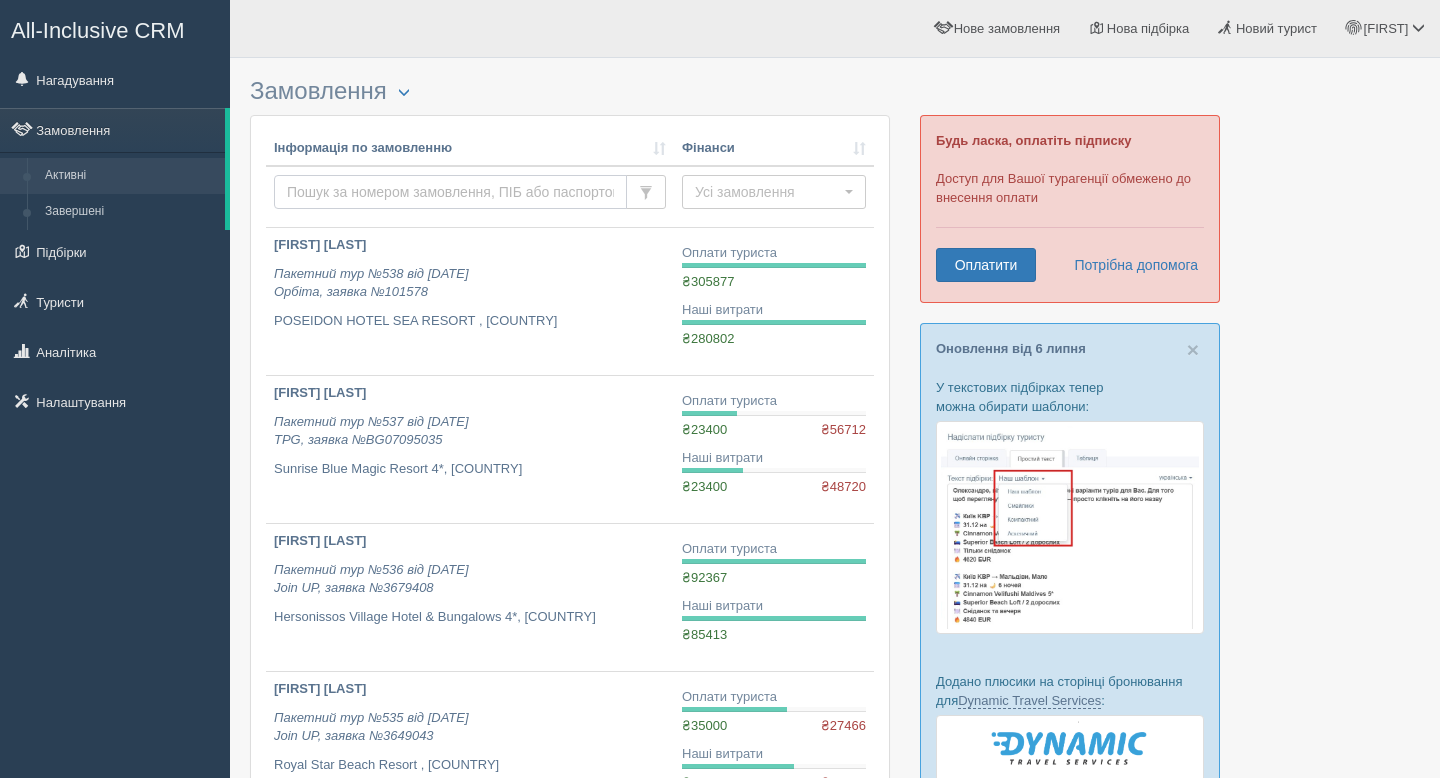 click at bounding box center (450, 192) 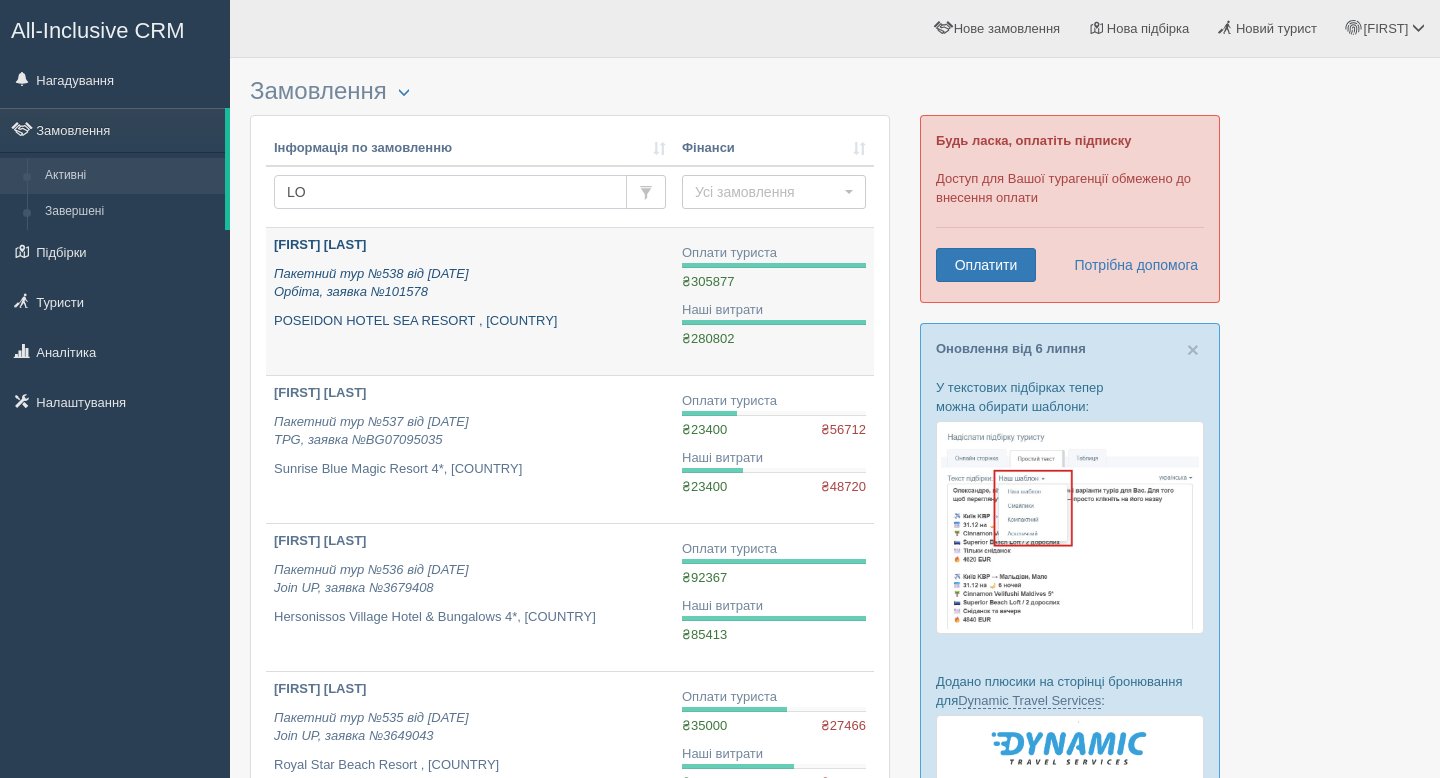 type on "LO" 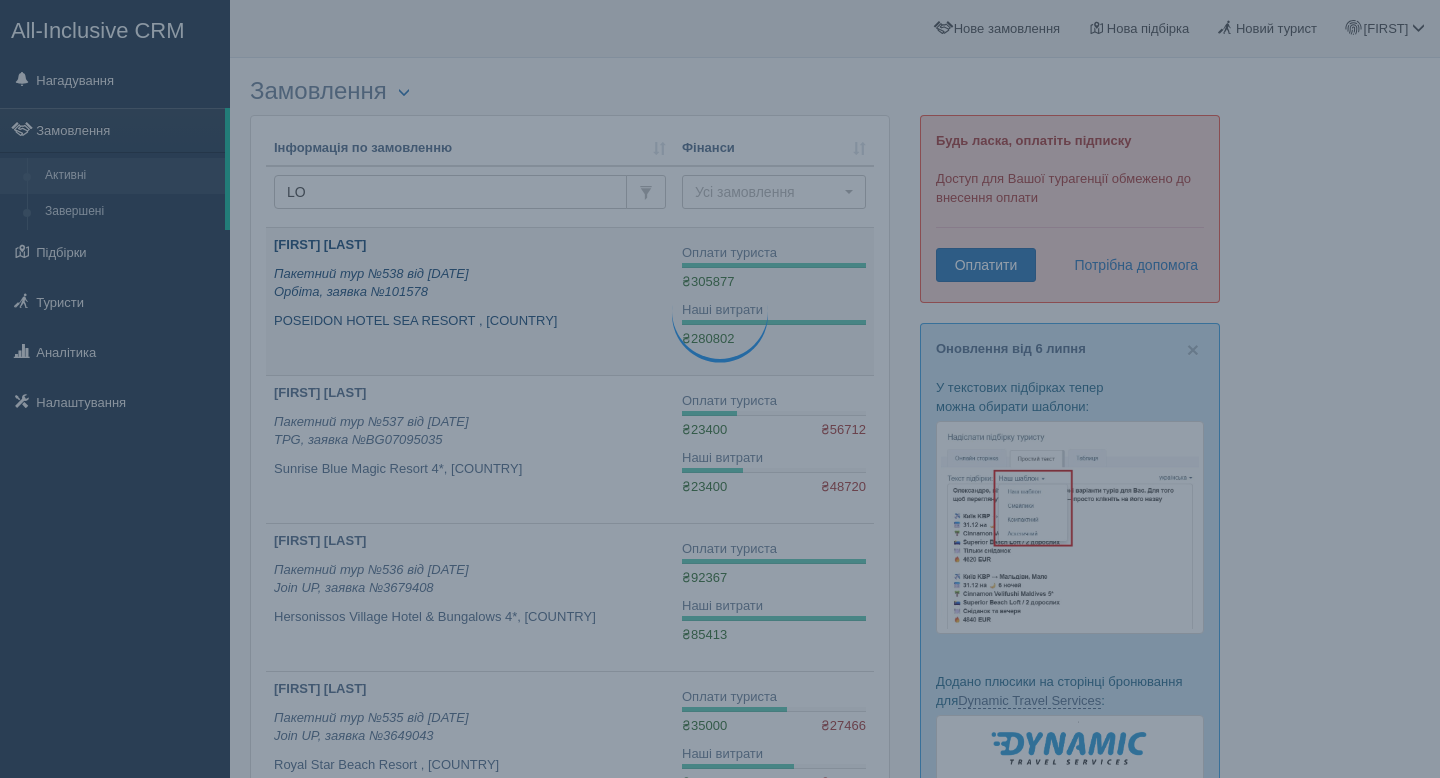 click on "[FIRST] [LAST]" at bounding box center (470, 245) 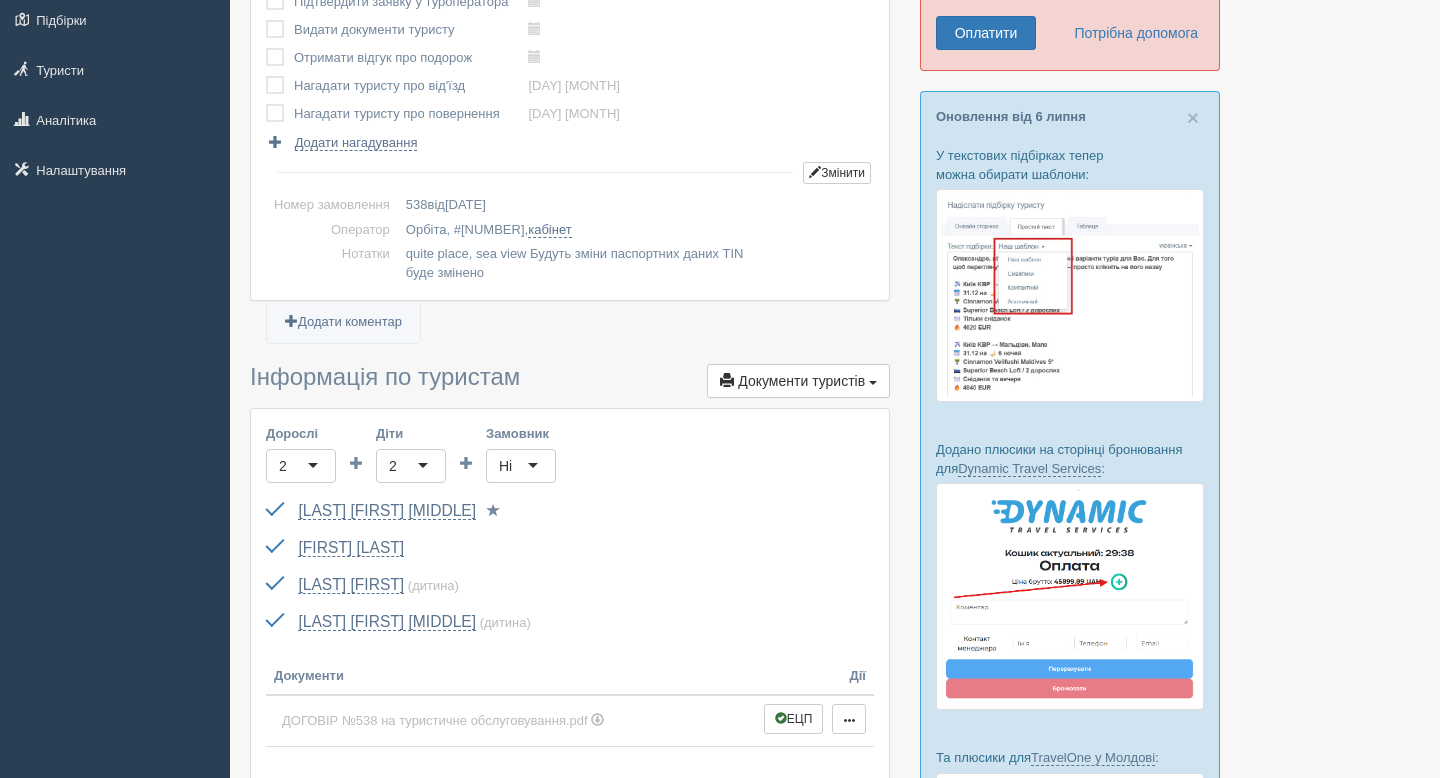 scroll, scrollTop: 0, scrollLeft: 0, axis: both 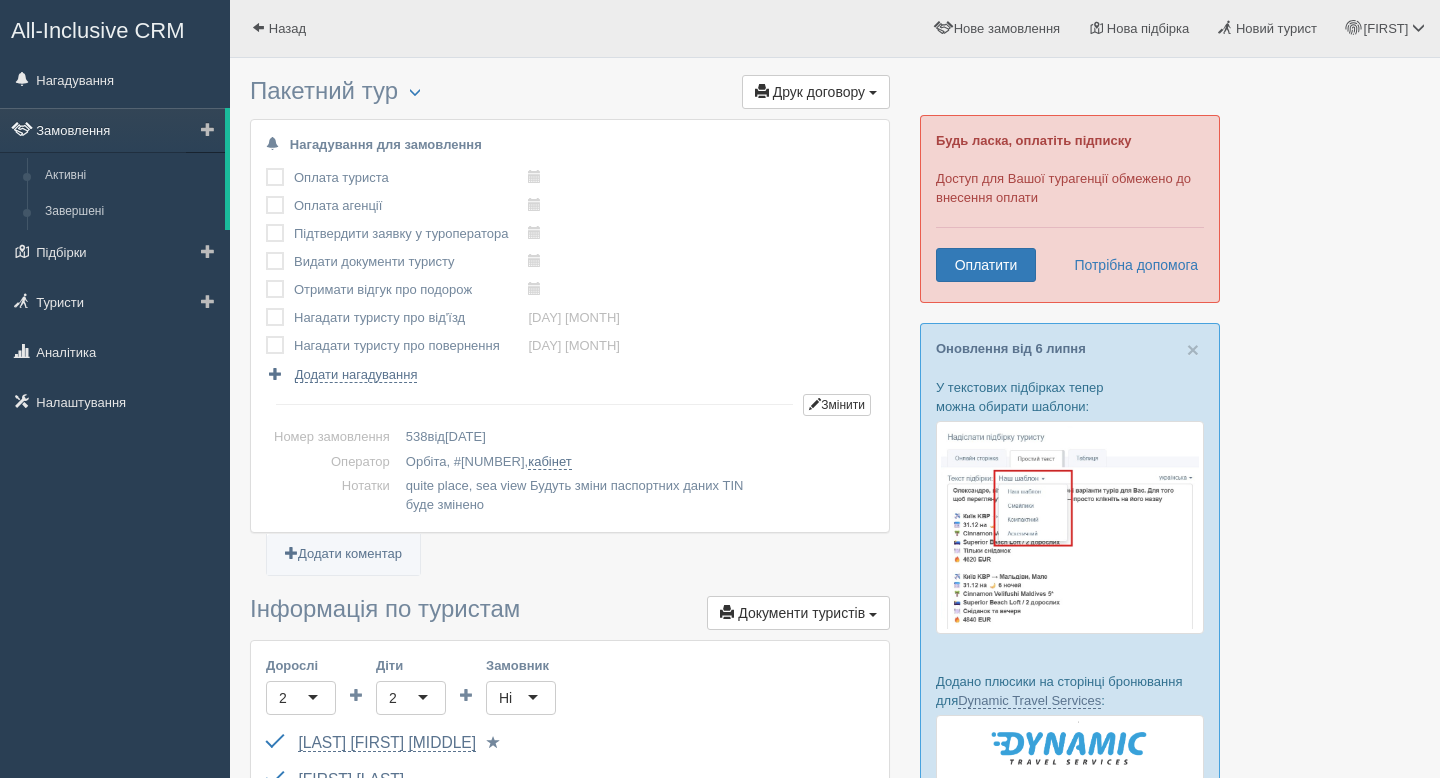 click on "Замовлення" at bounding box center [112, 130] 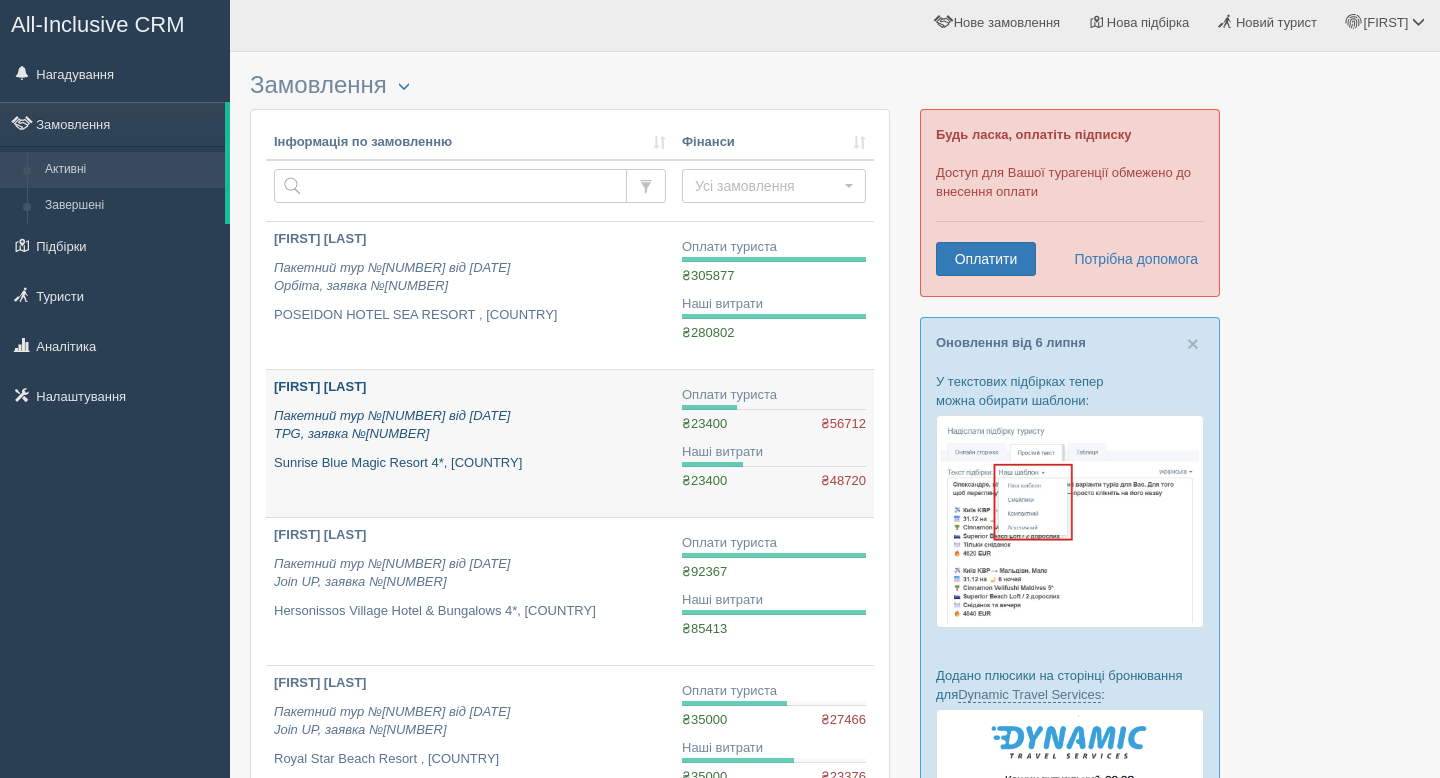 scroll, scrollTop: 0, scrollLeft: 0, axis: both 